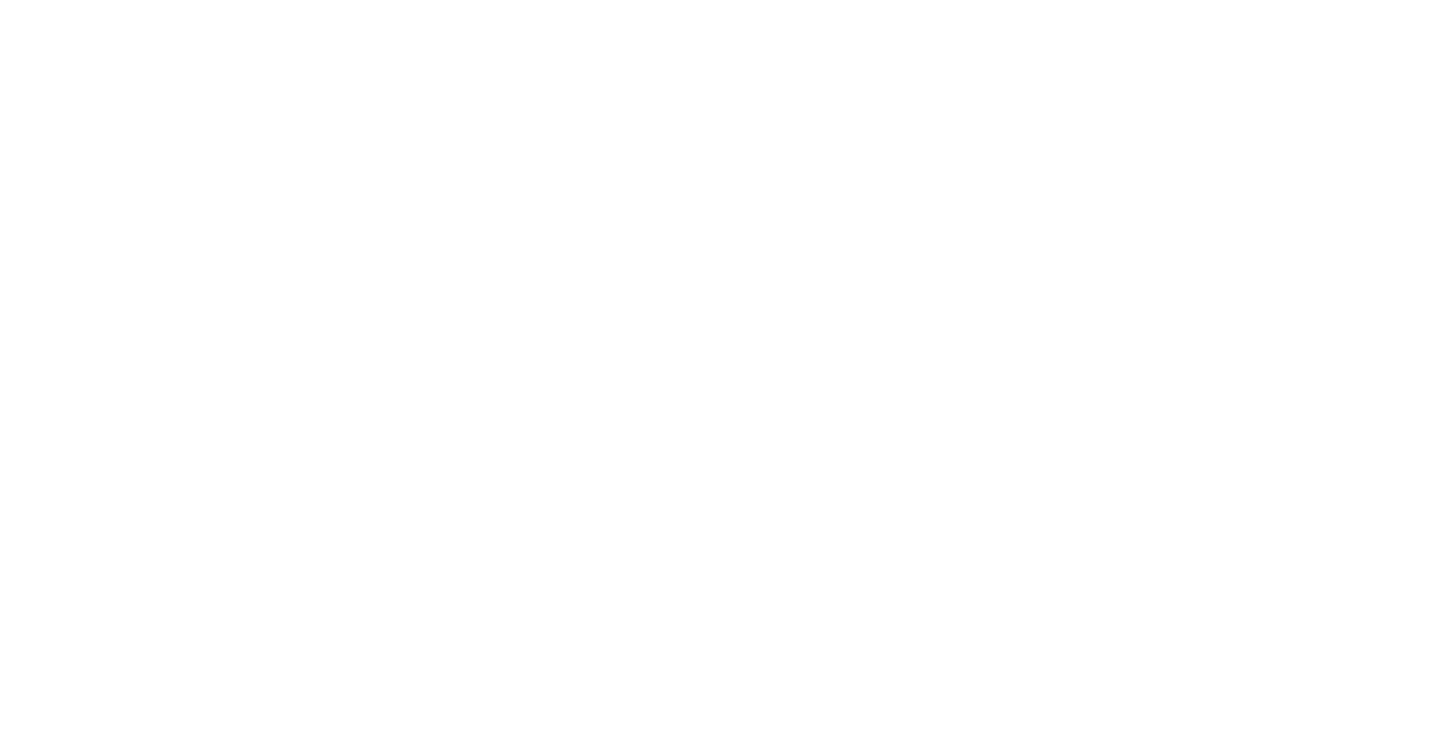 scroll, scrollTop: 0, scrollLeft: 0, axis: both 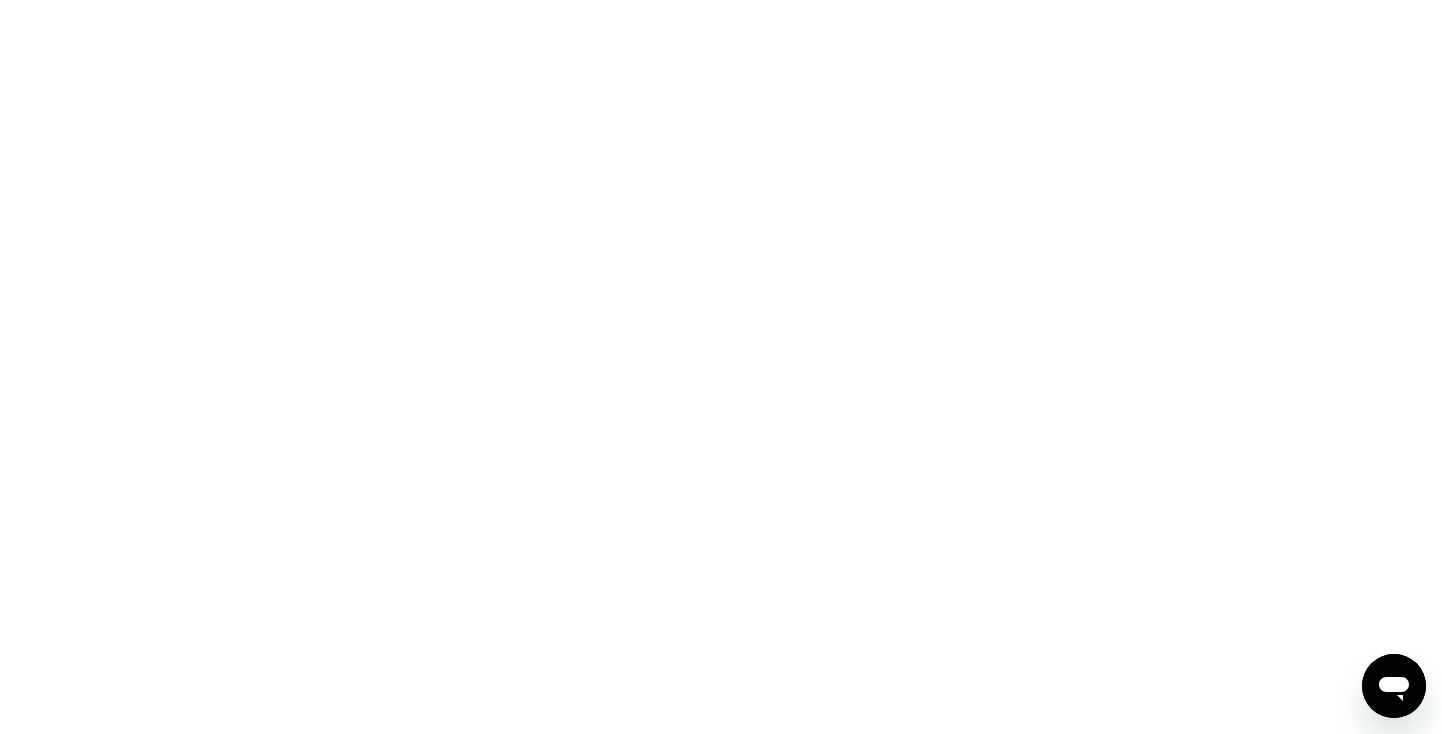 click at bounding box center (721, 367) 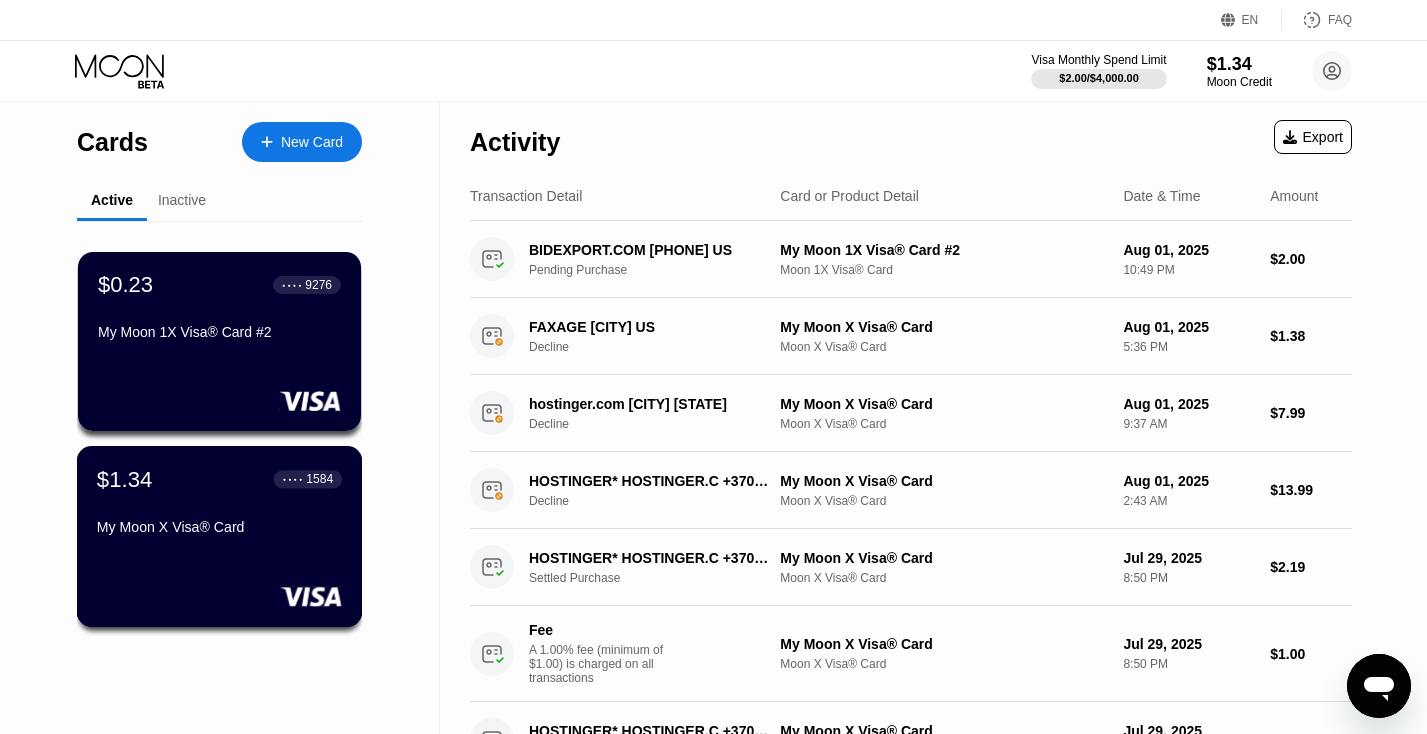 click on "My Moon X Visa® Card" at bounding box center (219, 527) 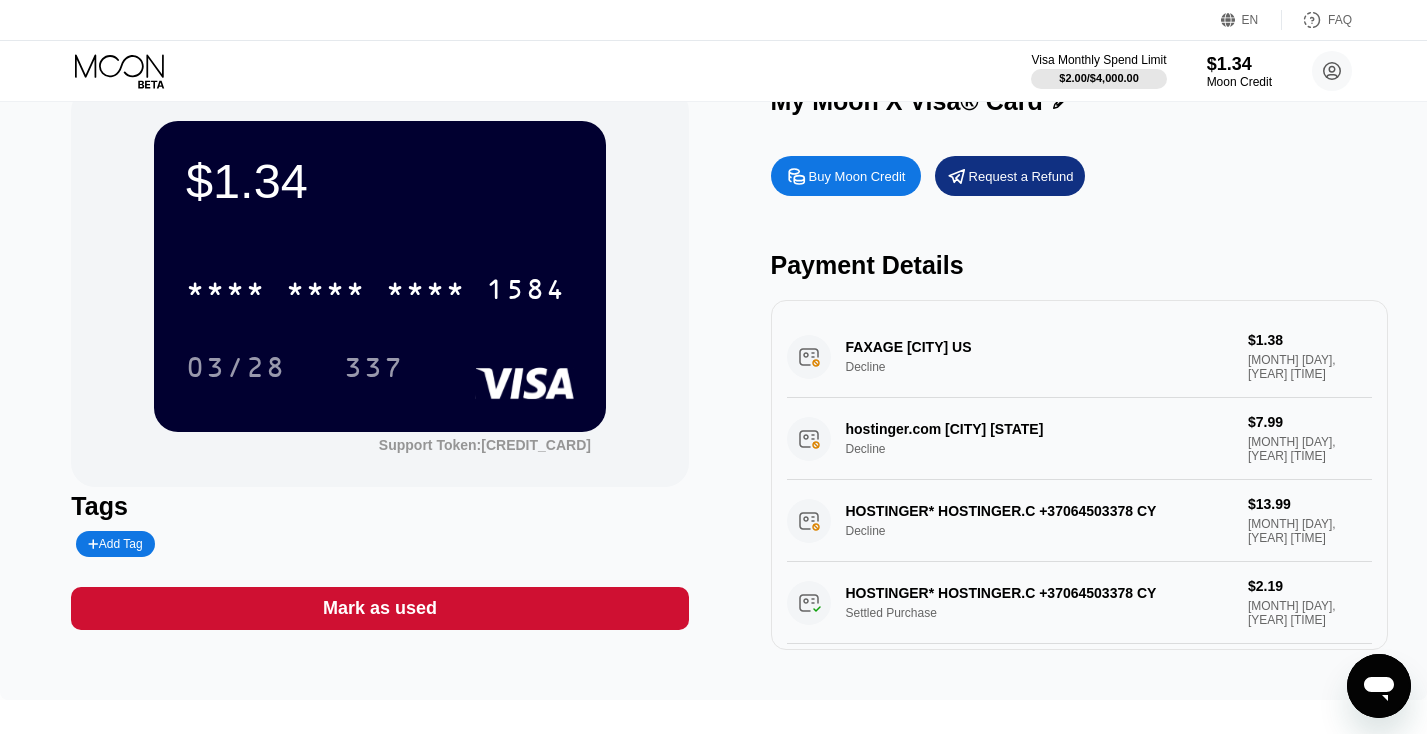 scroll, scrollTop: 0, scrollLeft: 0, axis: both 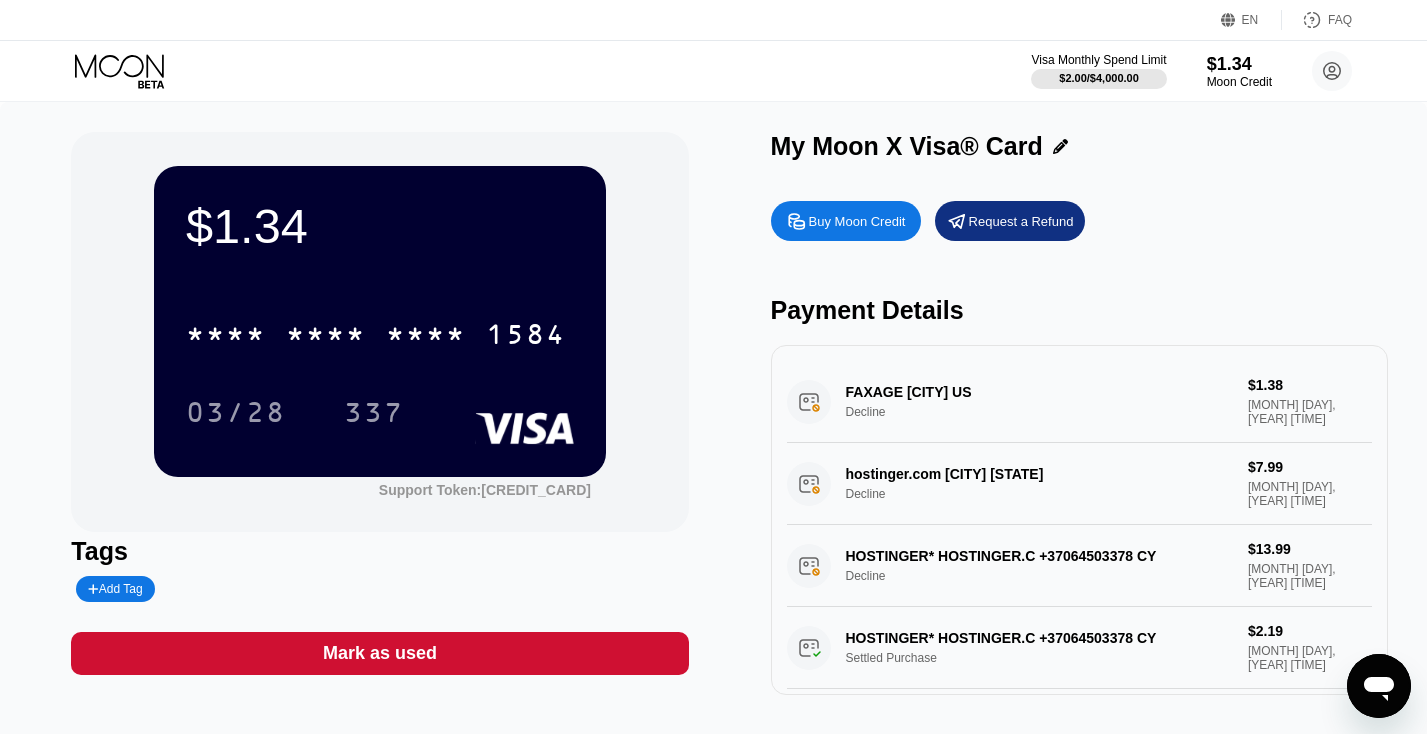 click 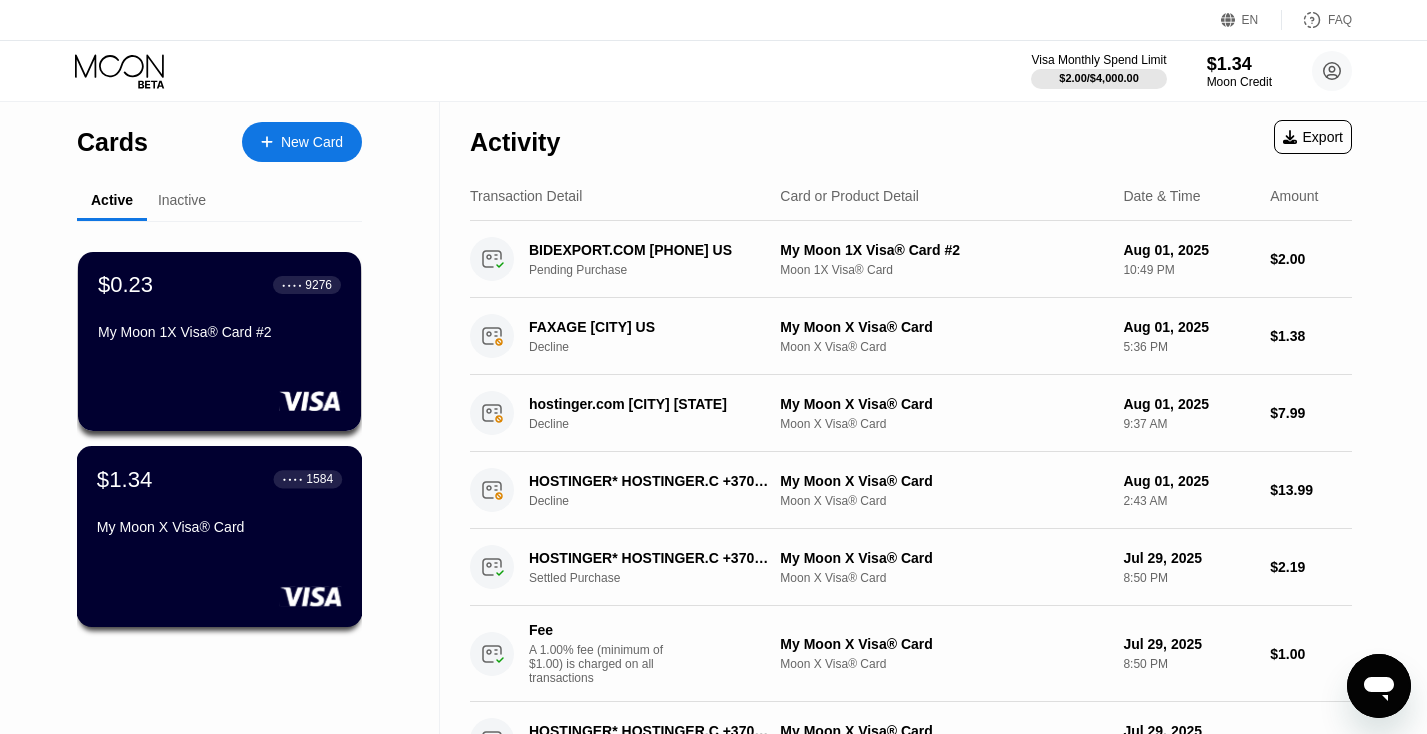 click on "$1.34 ● ● ● ● 1584" at bounding box center (219, 479) 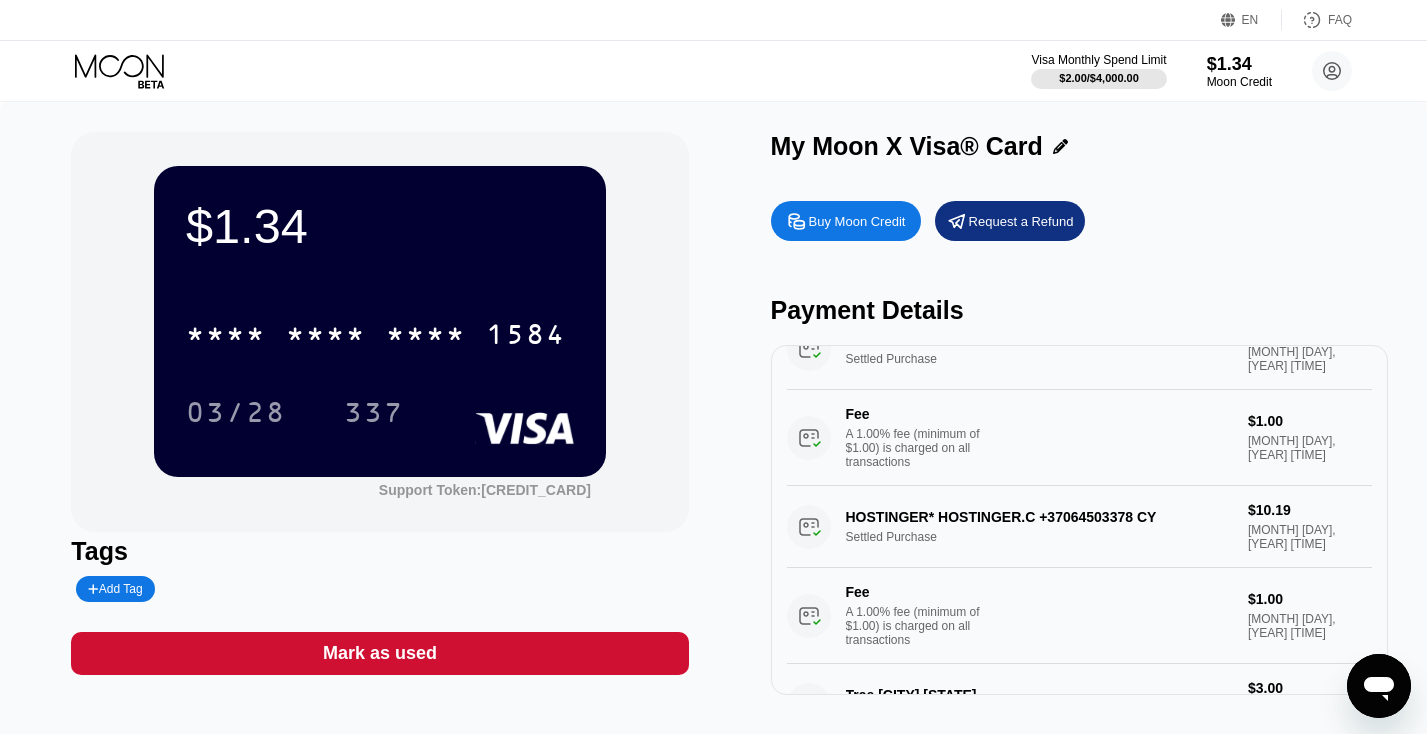 scroll, scrollTop: 481, scrollLeft: 0, axis: vertical 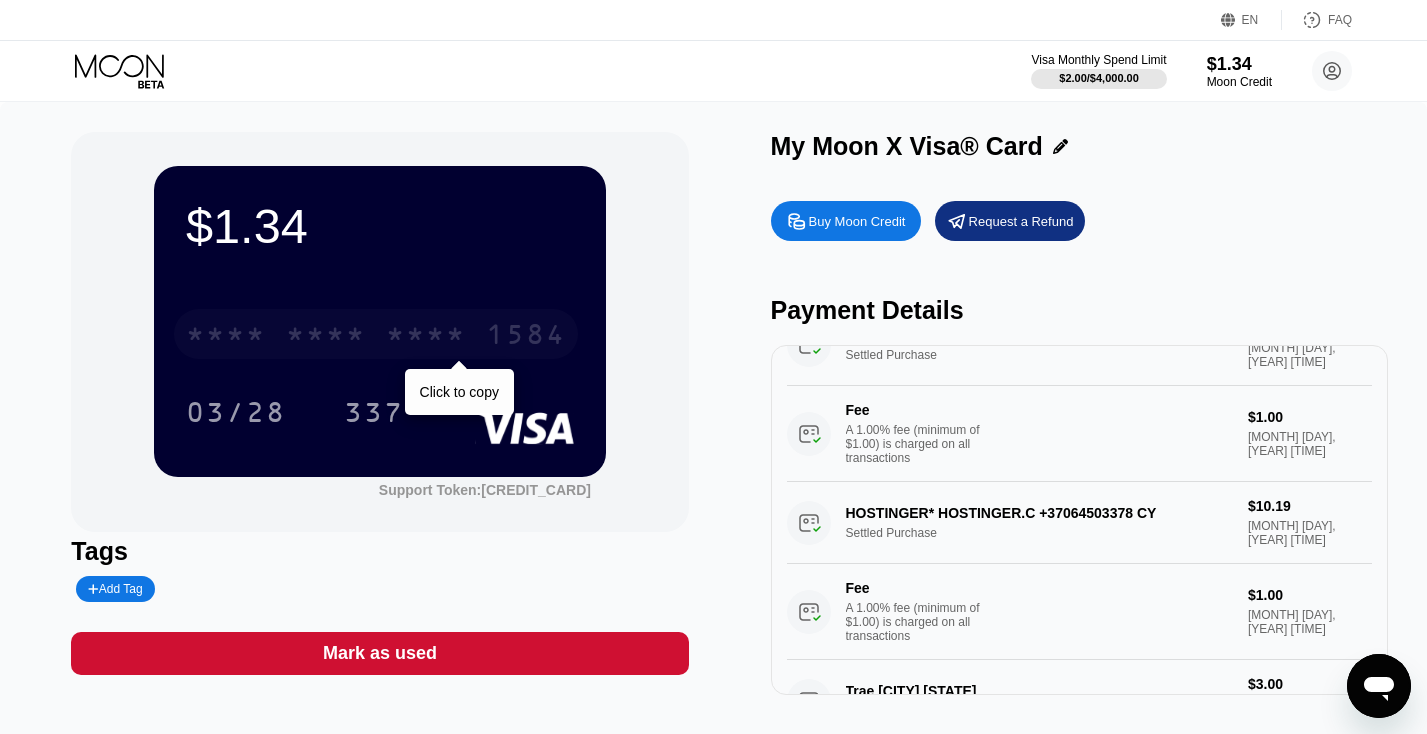 click on "* * * * * * * * * * * * 1584" at bounding box center (376, 334) 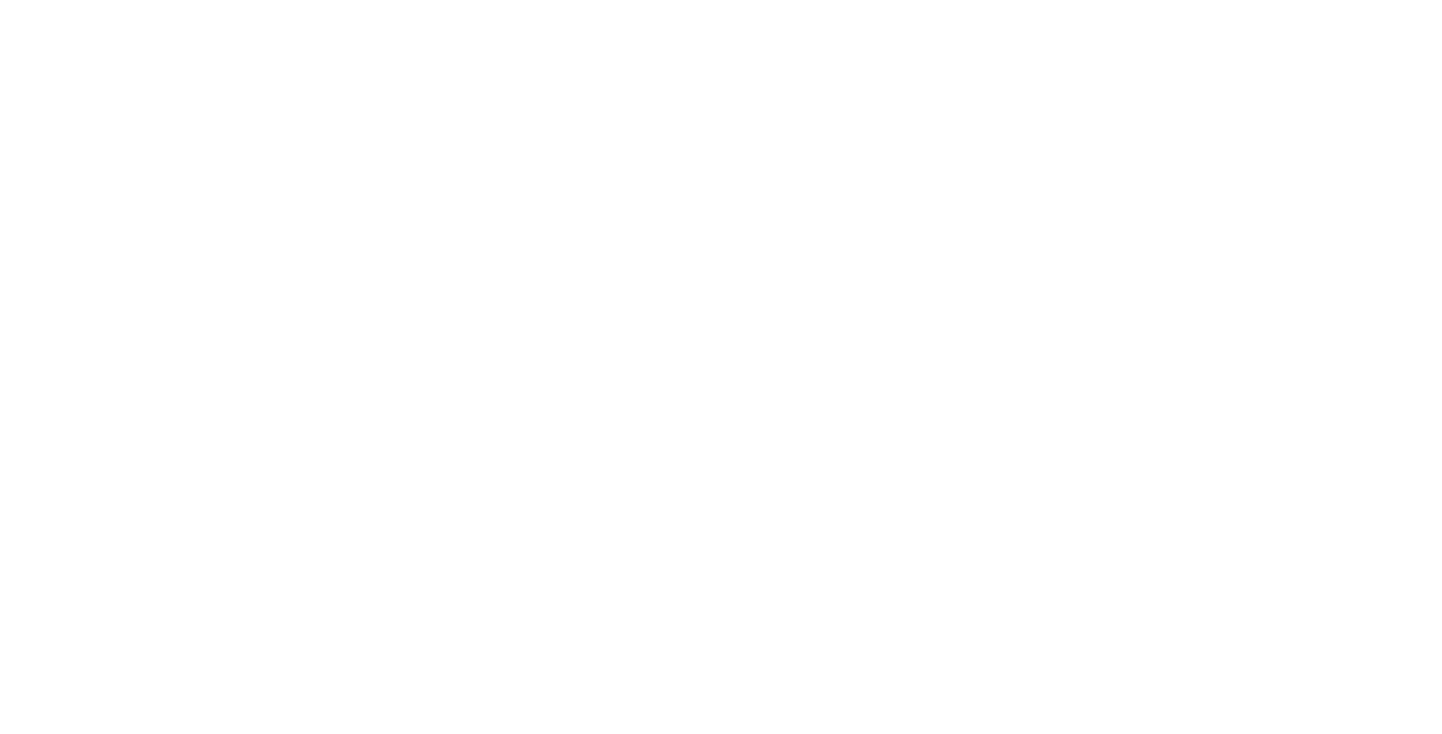 scroll, scrollTop: 0, scrollLeft: 0, axis: both 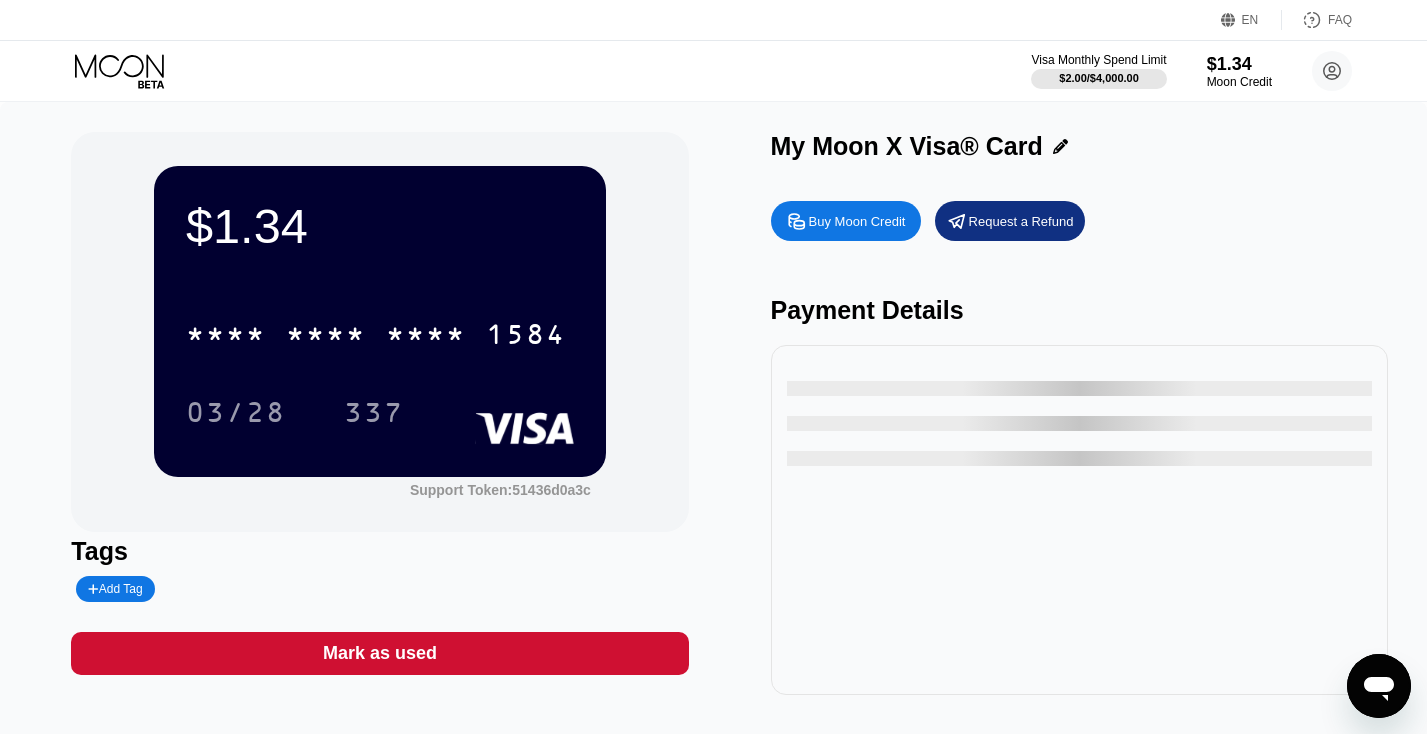click on "$1.34 * * * * * * * * * * * * 1584 03/28 337 Support Token:  51436d0a3c Tags  Add Tag Mark as used My Moon X Visa® Card Buy Moon Credit Request a Refund Payment Details" at bounding box center [713, 423] 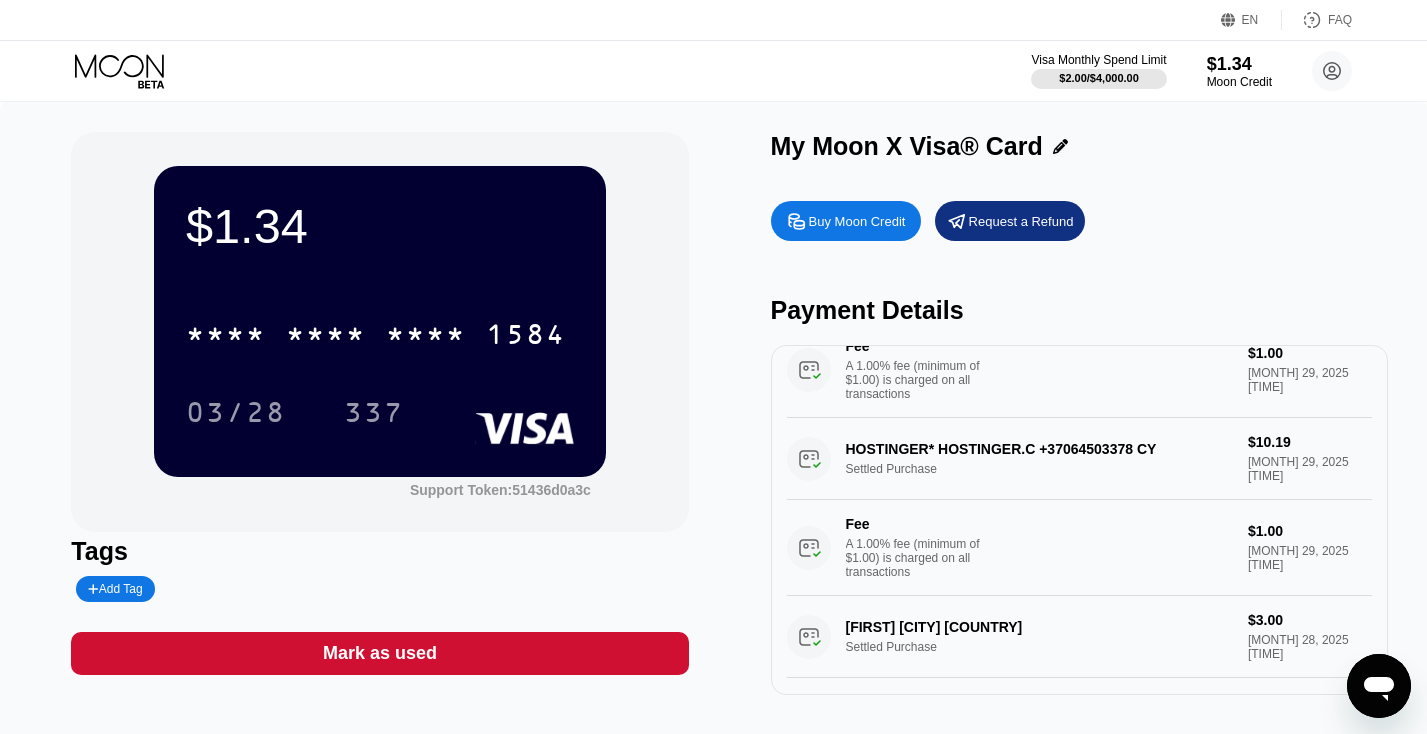 scroll, scrollTop: 538, scrollLeft: 0, axis: vertical 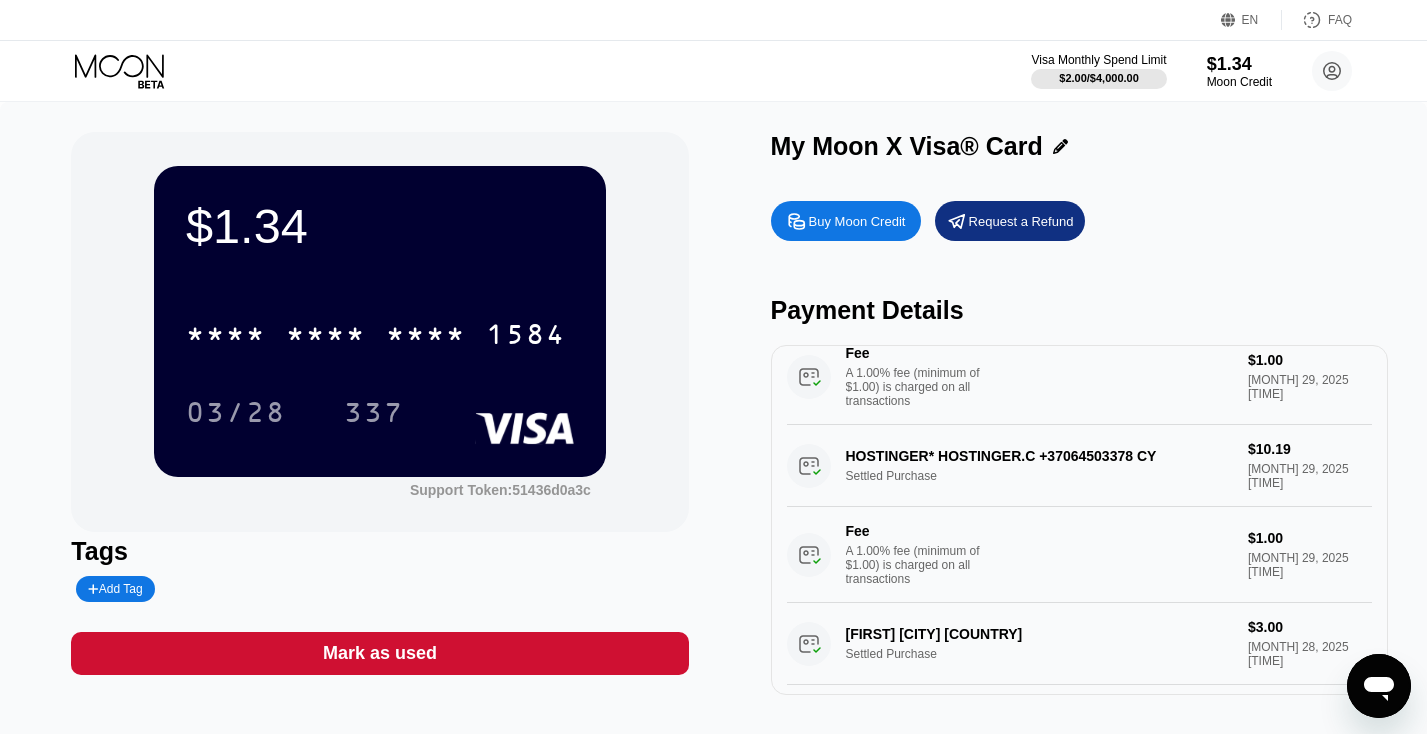 click on "HOSTINGER* HOSTINGER.C   [PHONE] [COUNTRY] Settled Purchase $10.19 [MONTH] 29, 2025 [TIME] Fee A 1.00% fee (minimum of $1.00) is charged on all transactions $1.00 [MONTH] 29, 2025 [TIME]" at bounding box center (1079, 514) 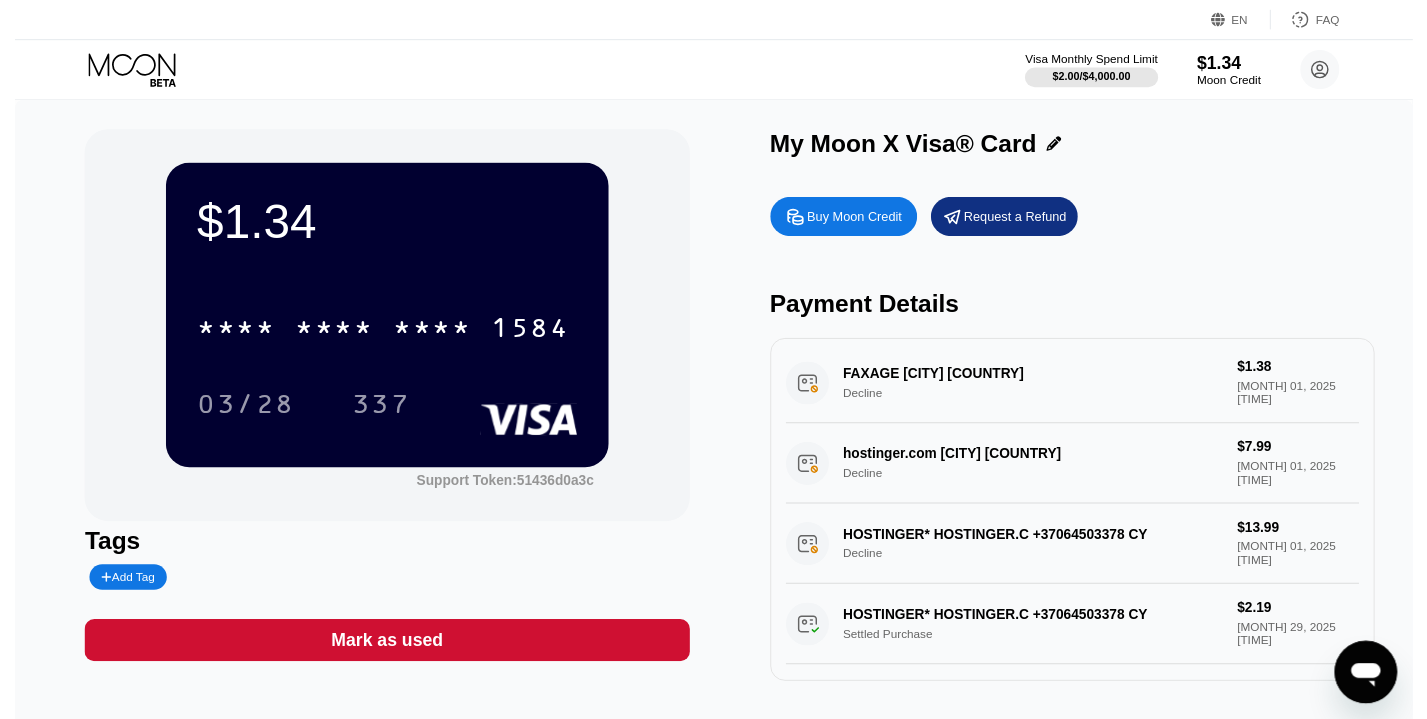 scroll, scrollTop: 0, scrollLeft: 0, axis: both 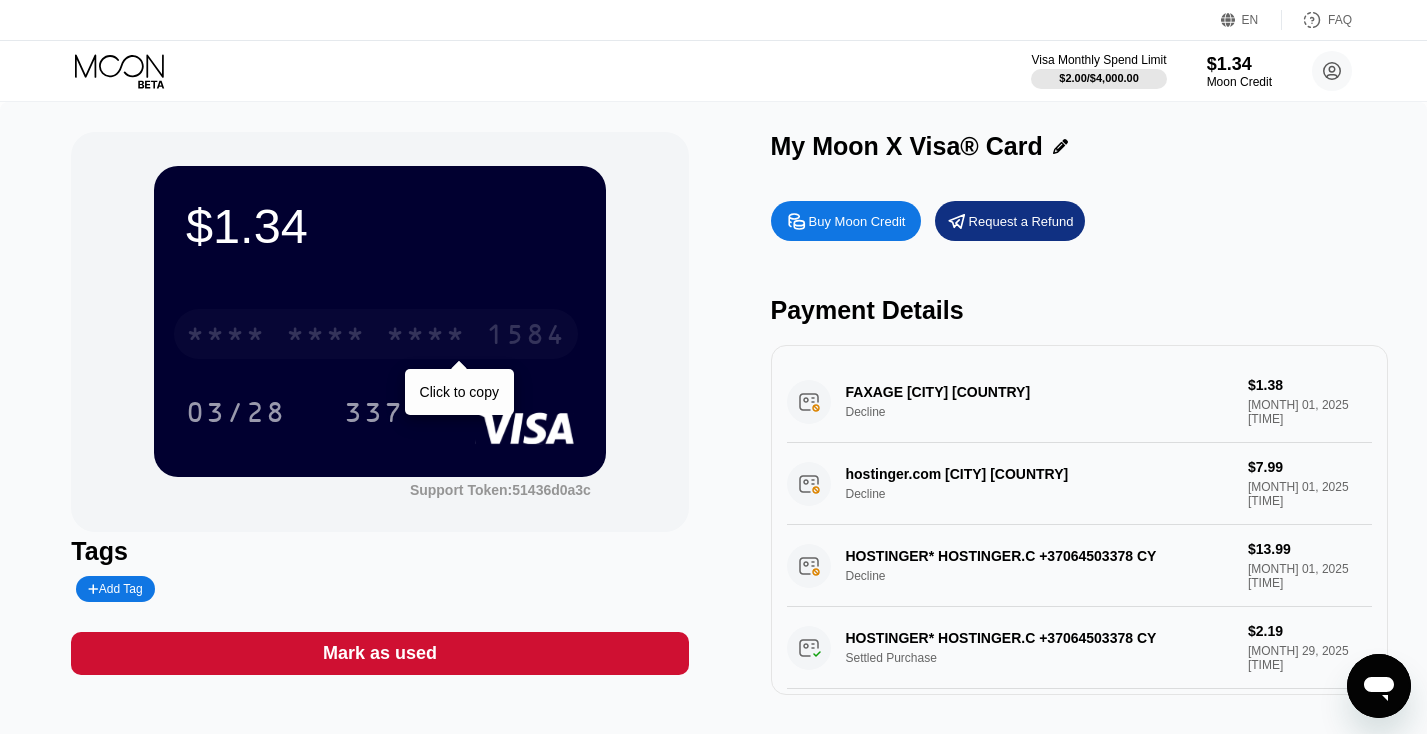 click on "1584" at bounding box center (526, 337) 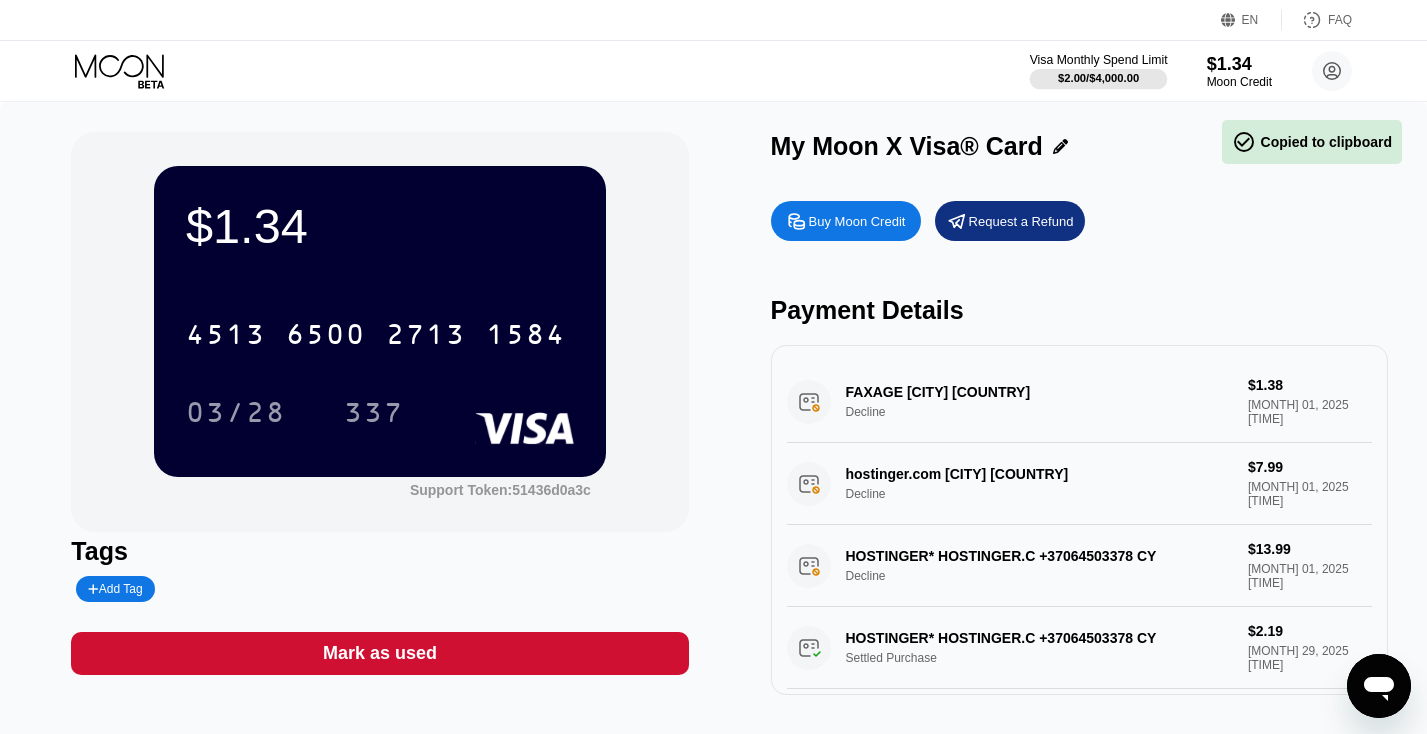 click on "Visa Monthly Spend Limit" at bounding box center (1099, 60) 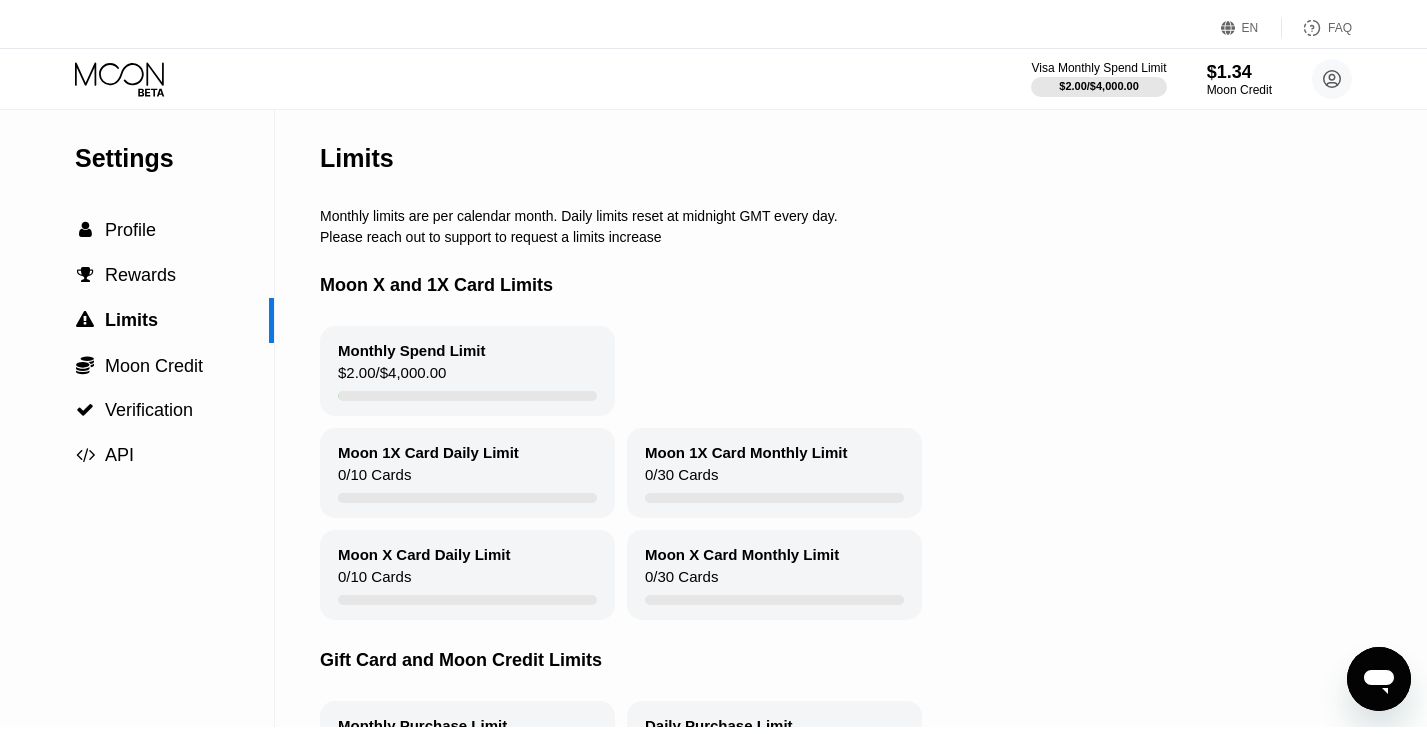 scroll, scrollTop: 0, scrollLeft: 0, axis: both 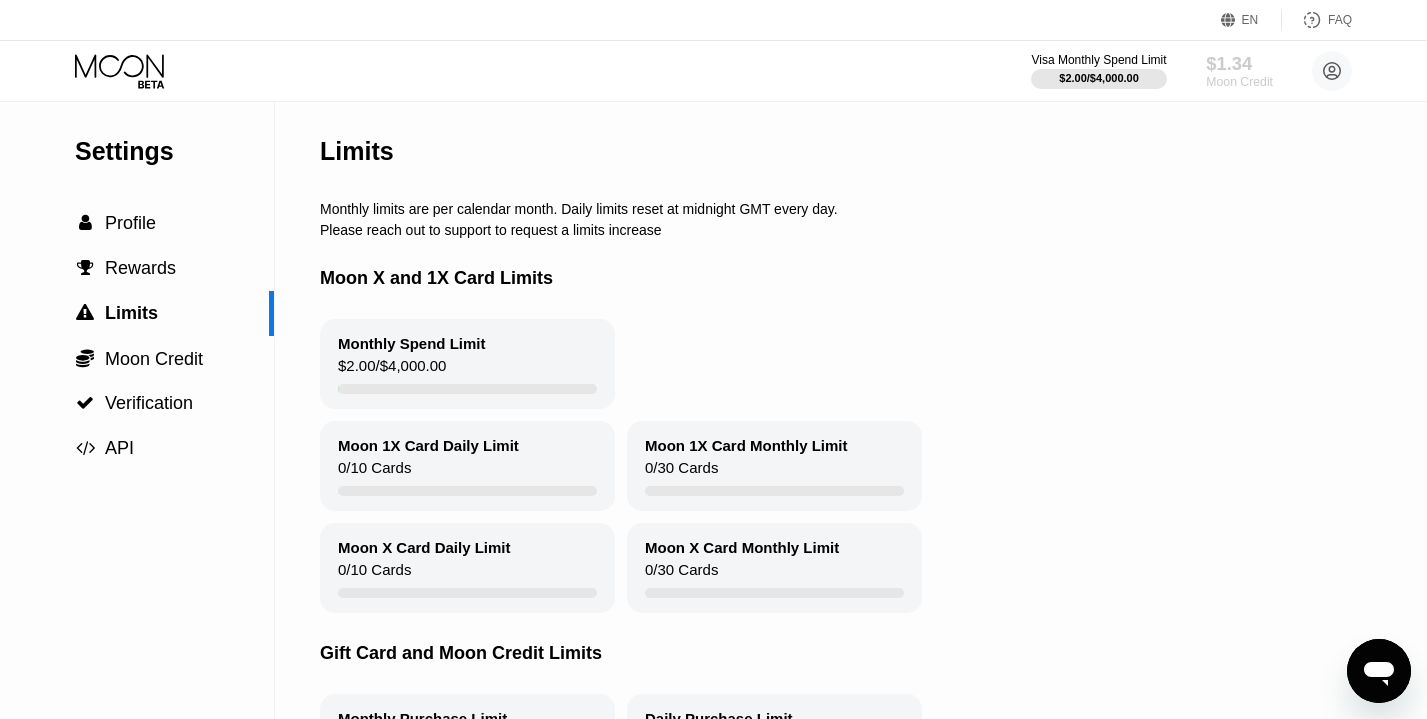 click on "$1.34" at bounding box center [1239, 63] 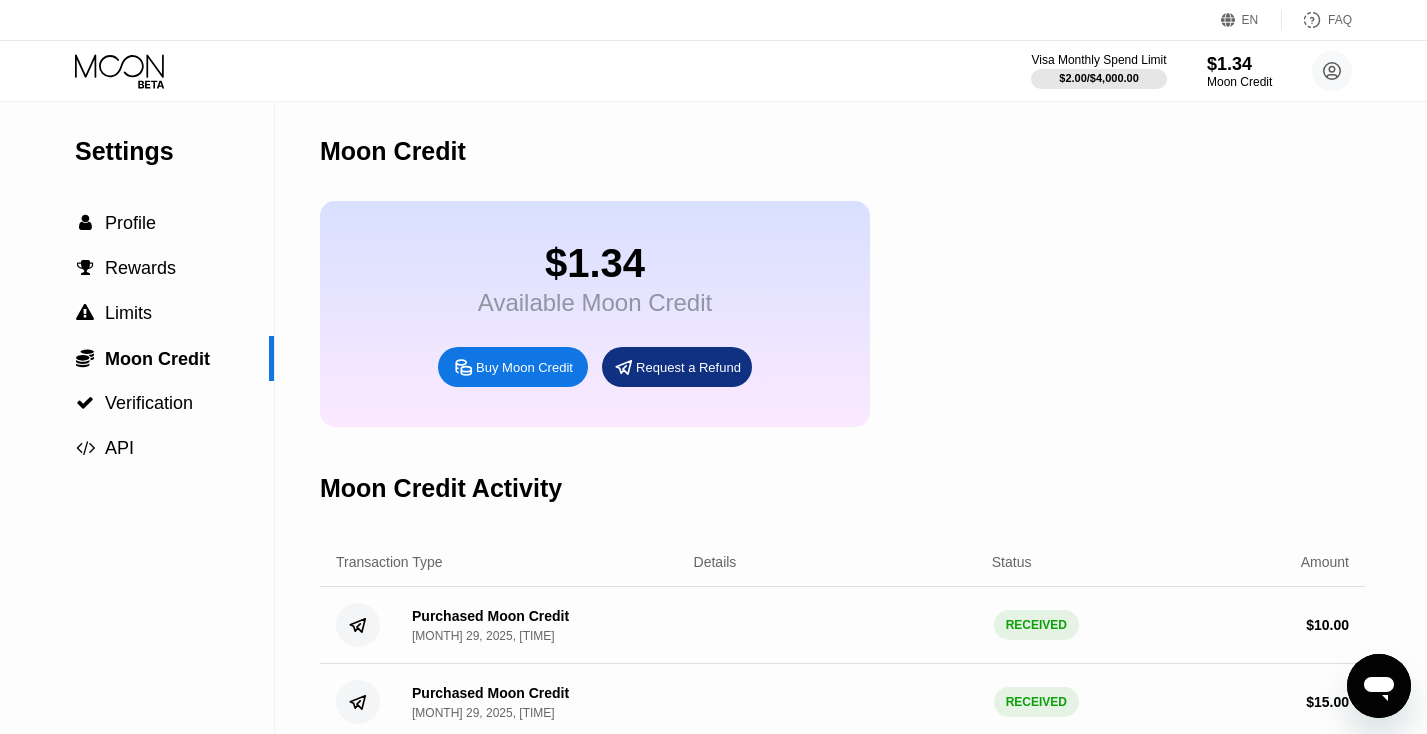 click on "$1.34 Available Moon Credit Buy Moon Credit Request a Refund" at bounding box center (595, 314) 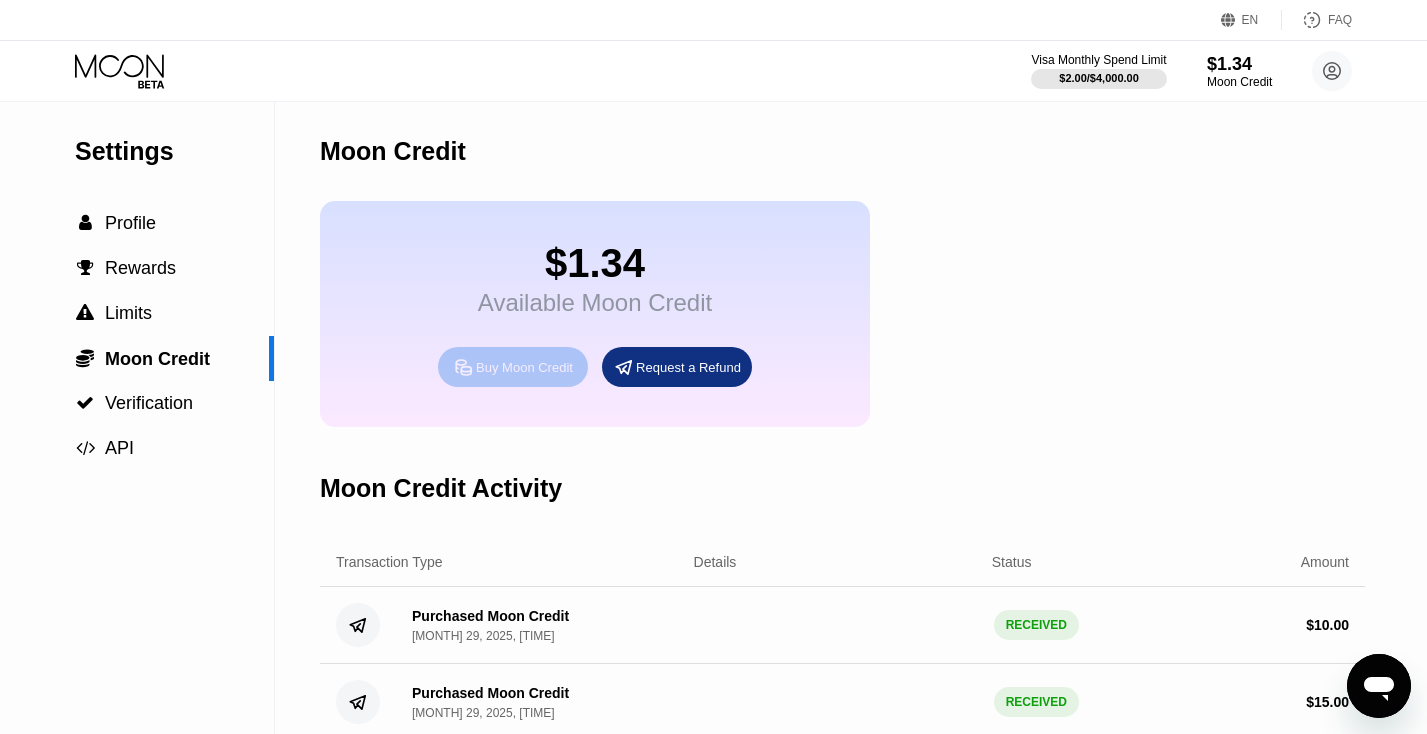 click on "Buy Moon Credit" at bounding box center (524, 367) 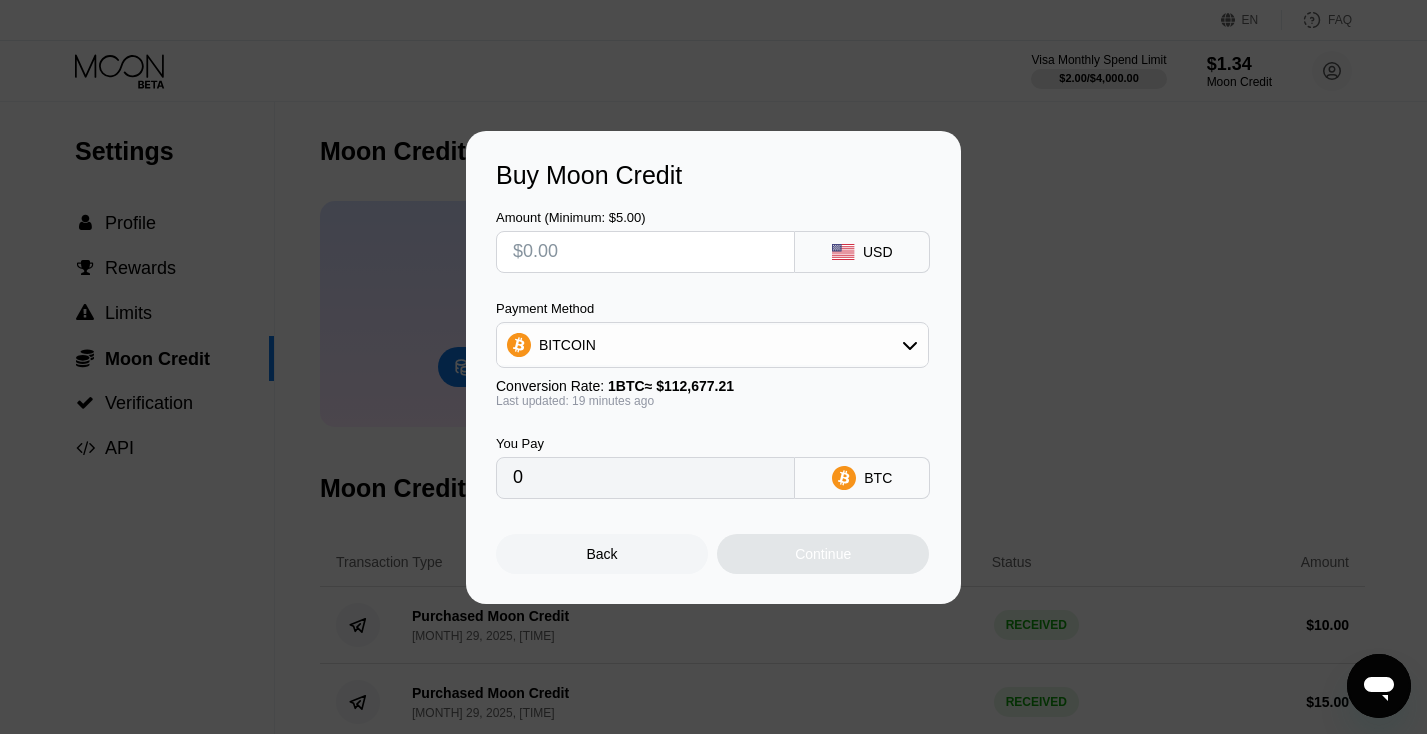 click on "BITCOIN" at bounding box center (712, 345) 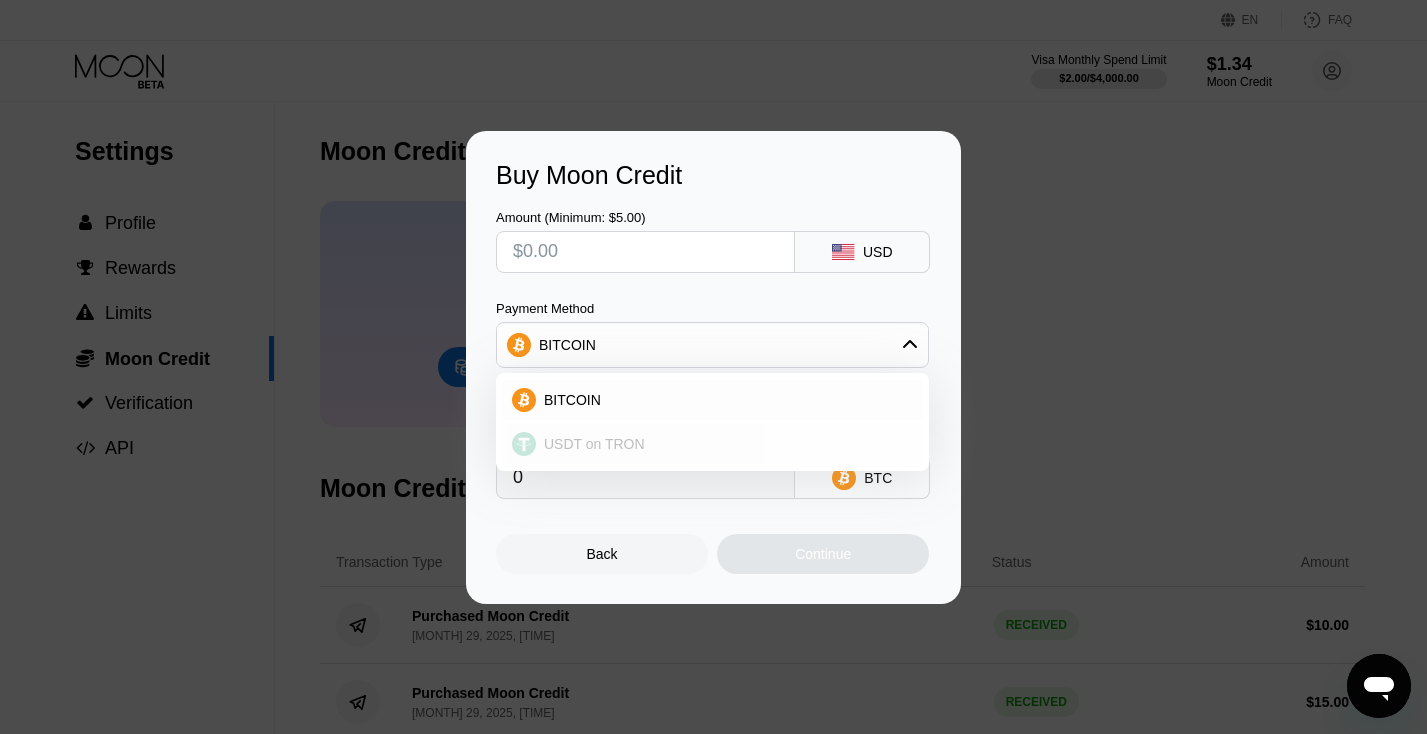 click on "USDT on TRON" at bounding box center (594, 444) 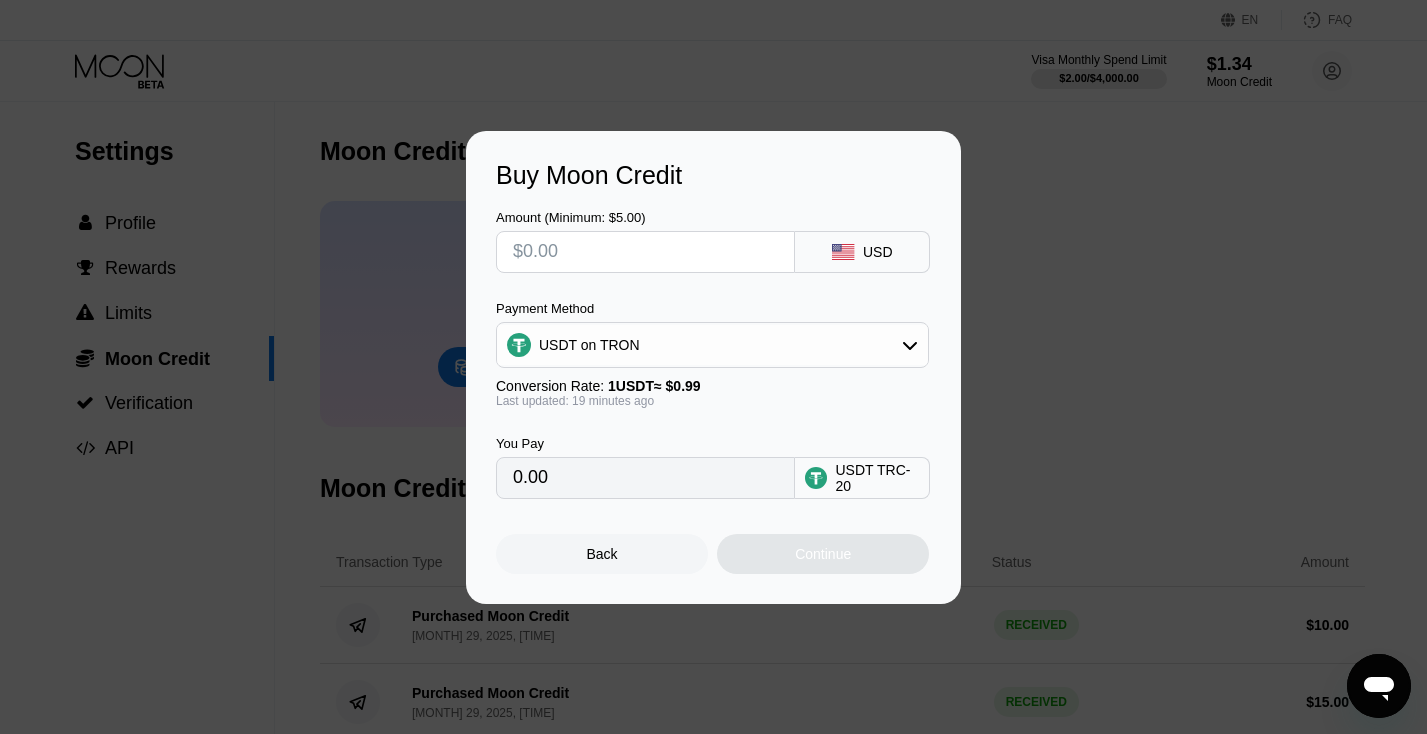 click on "Amount (Minimum: $5.00) USD Payment Method USDT on TRON Conversion Rate:   1  USDT  ≈   $0.99 Last updated:   19 minutes ago You Pay 0.00 USDT TRC-20" at bounding box center [713, 344] 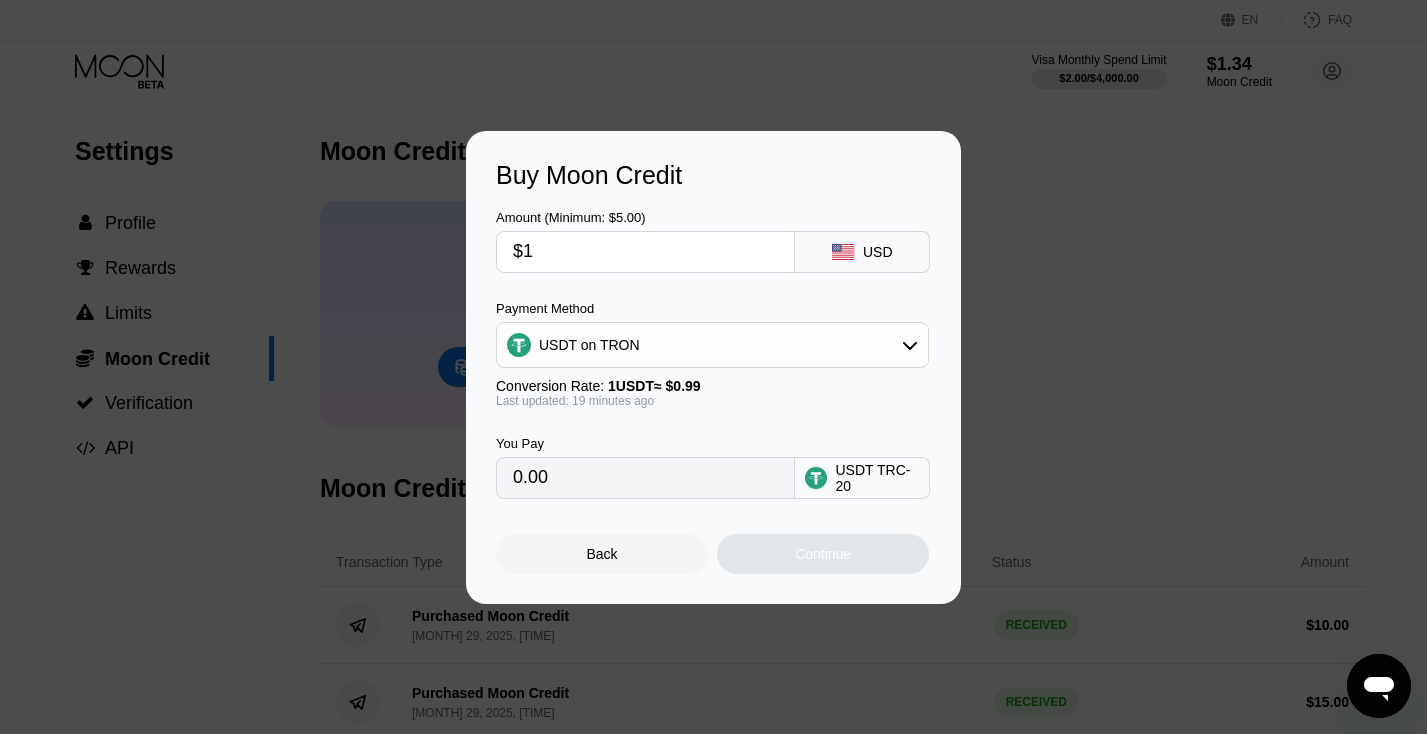 type on "1.01" 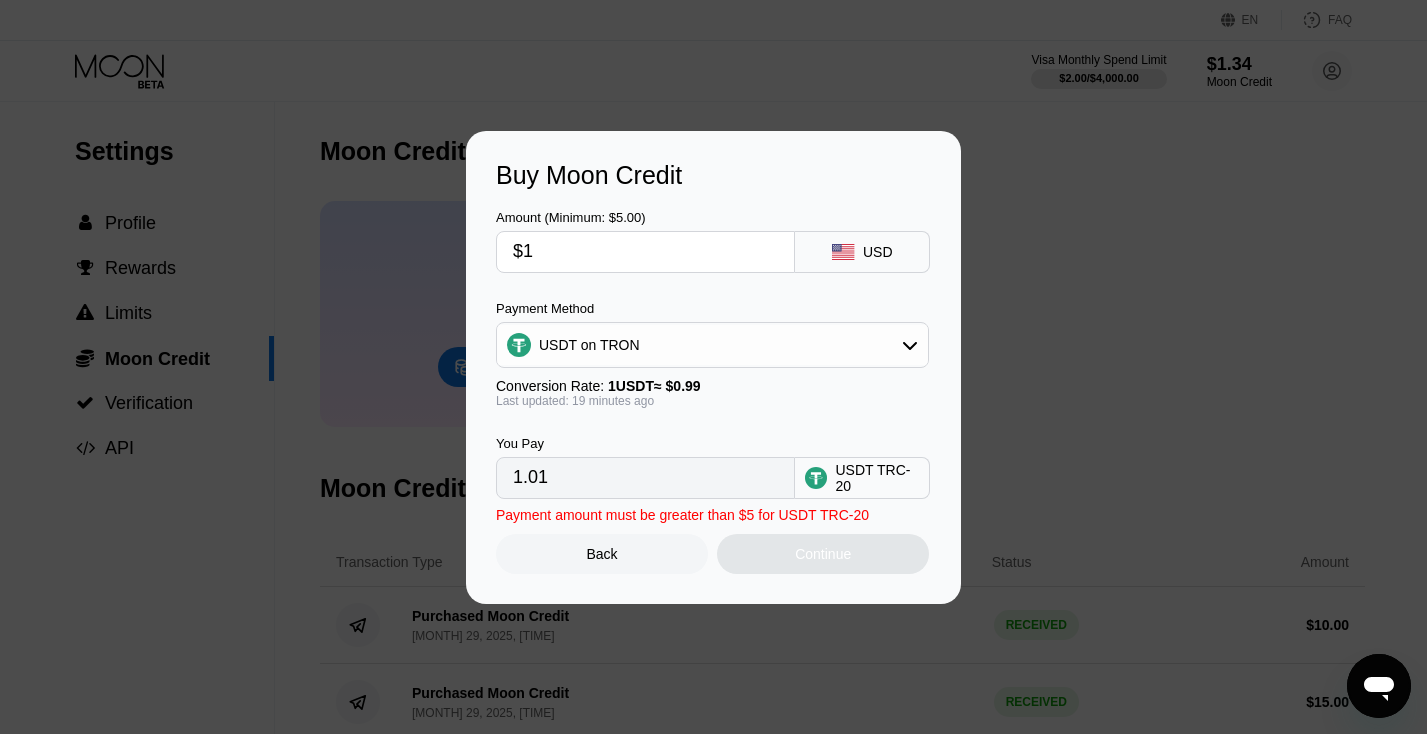 type on "$10" 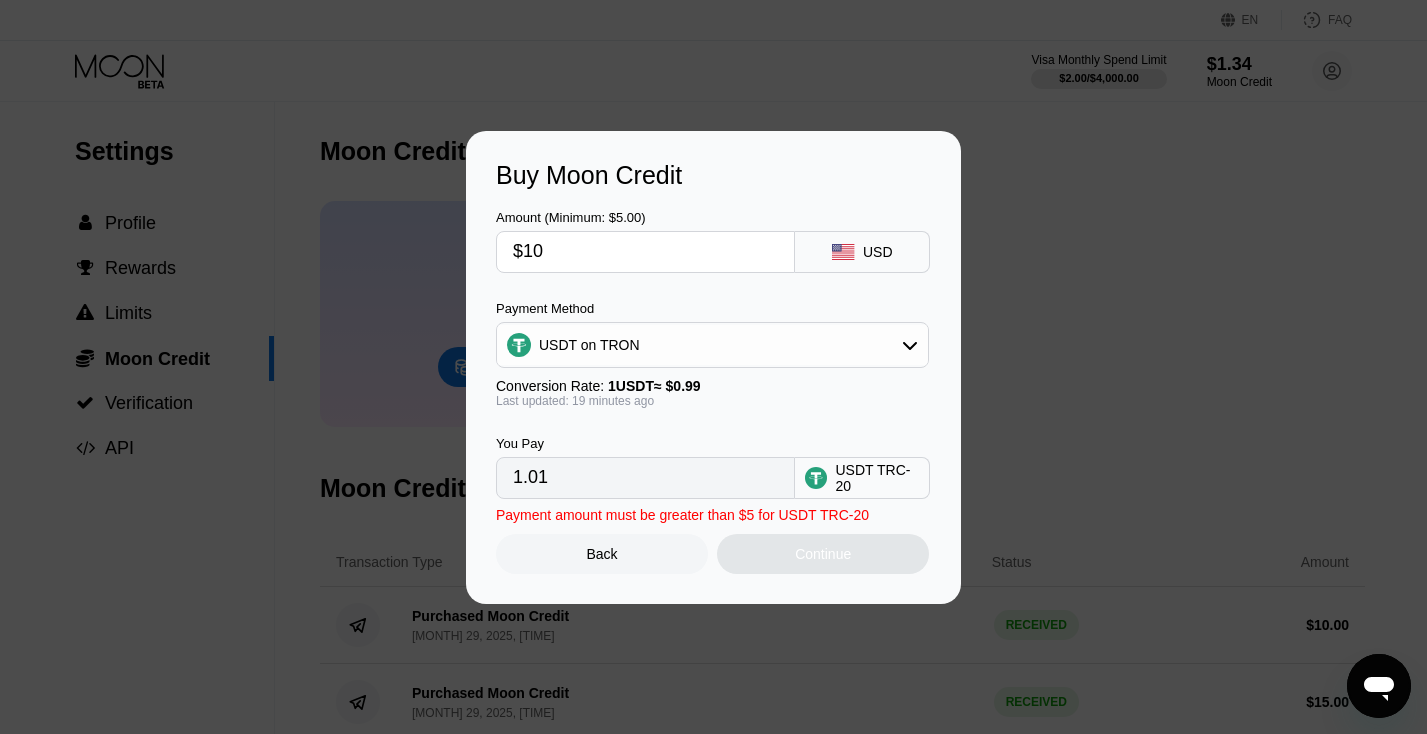 type on "10.10" 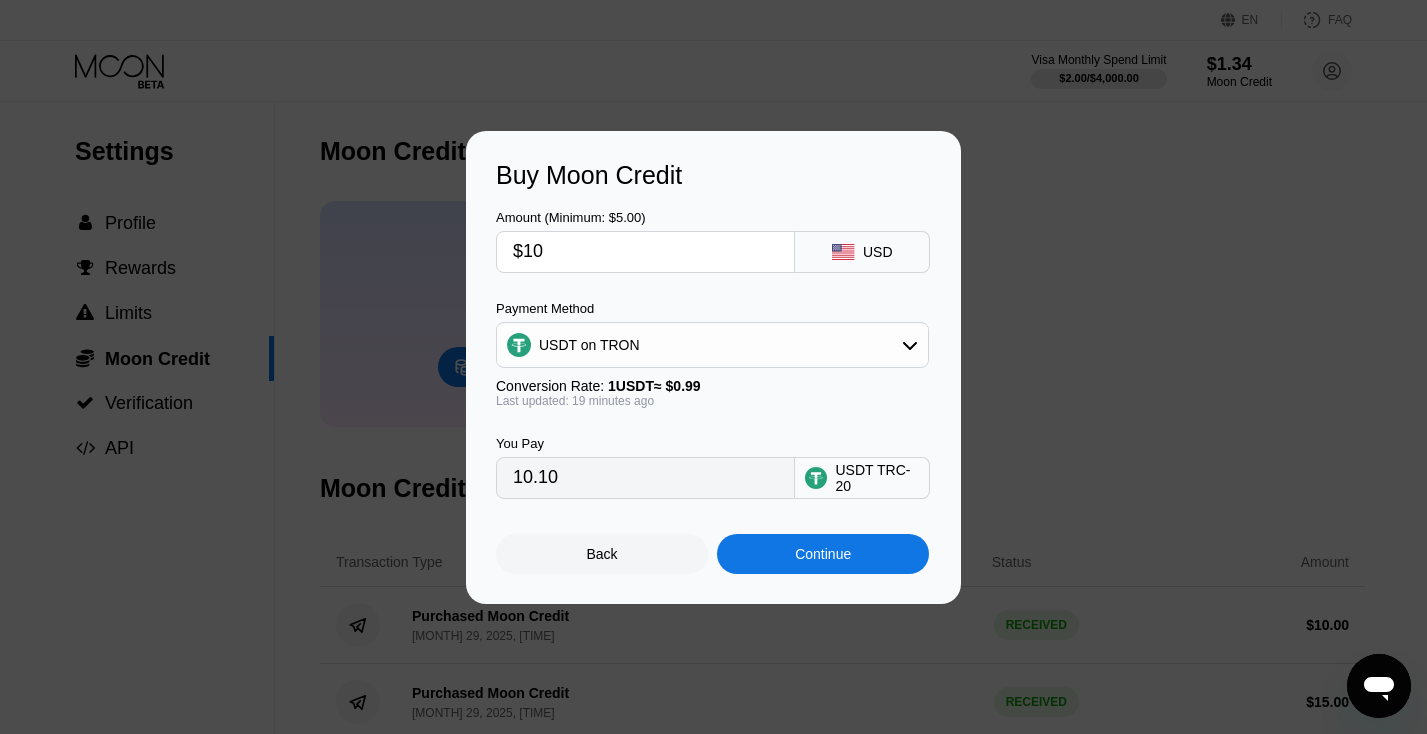 type on "$100" 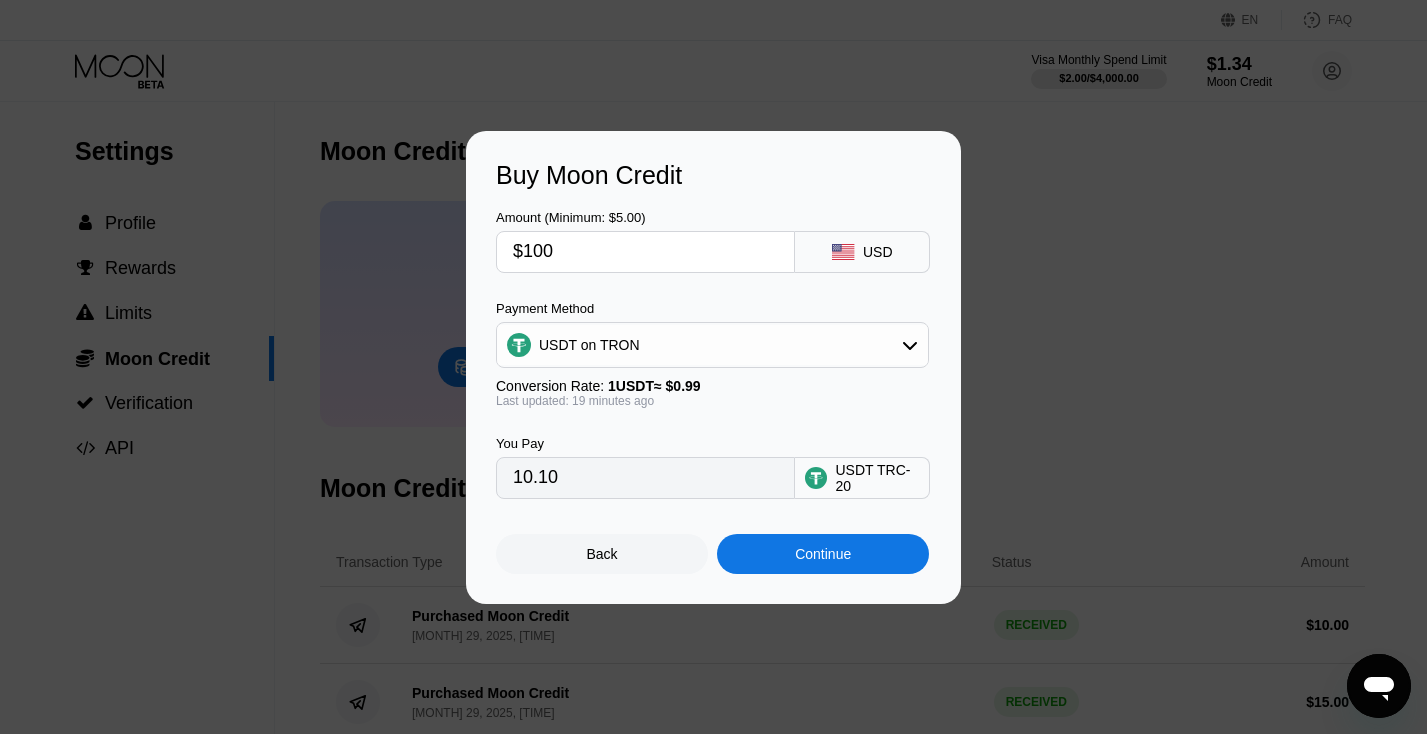 type on "101.01" 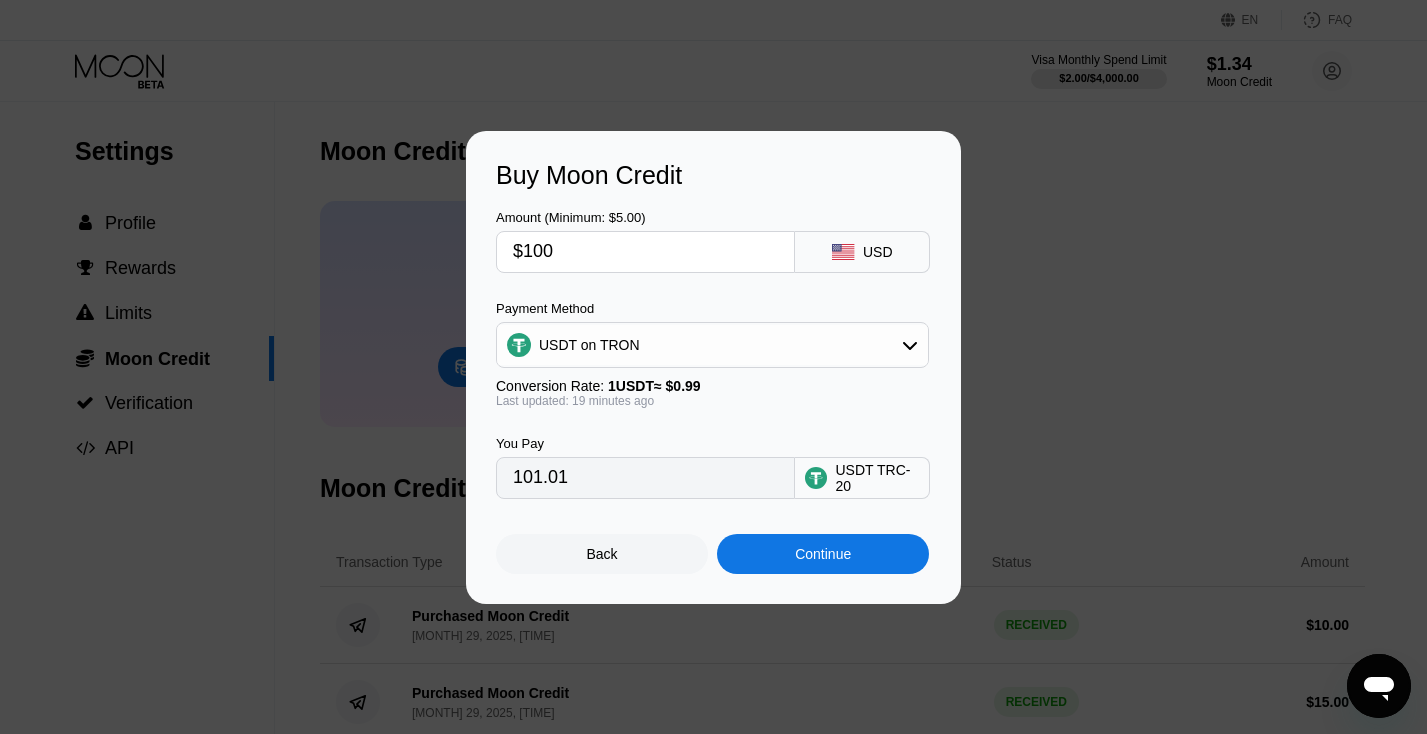 type on "$1000" 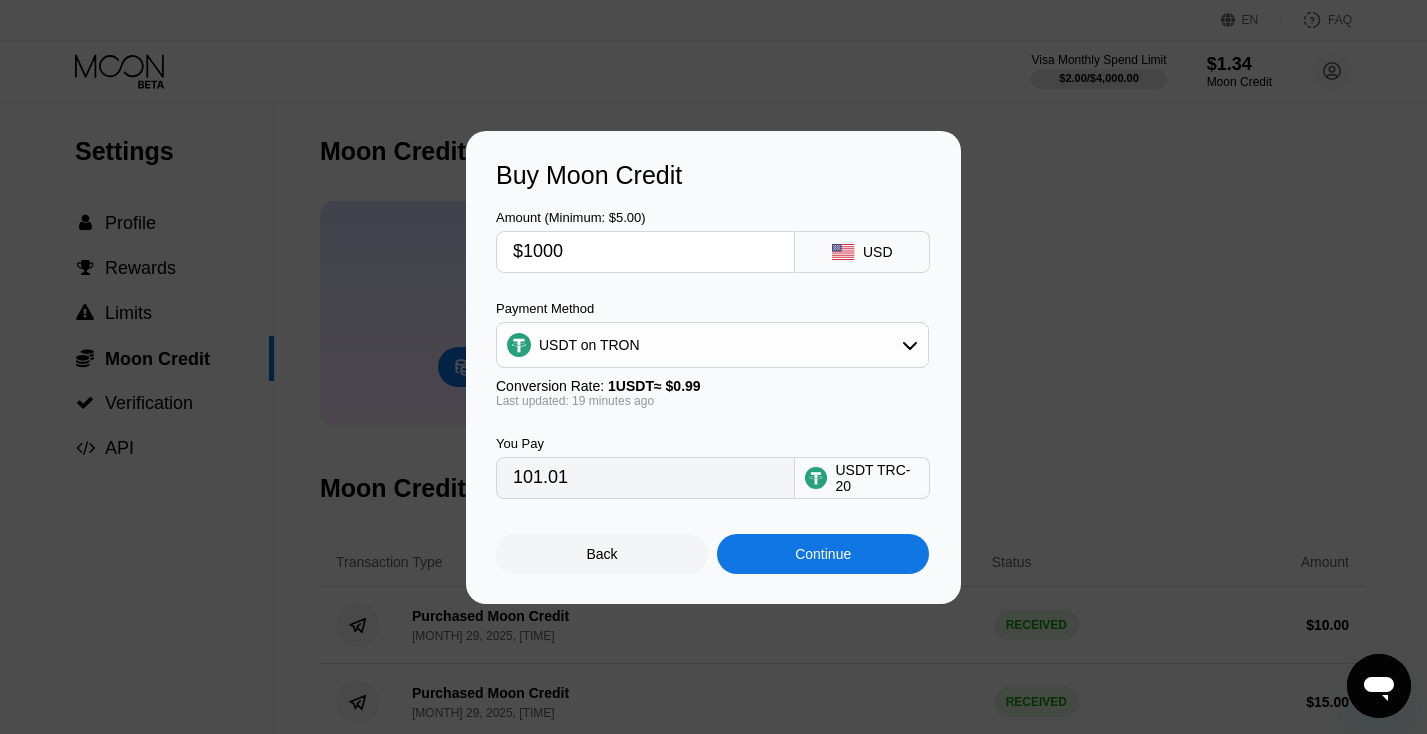 type on "1010.10" 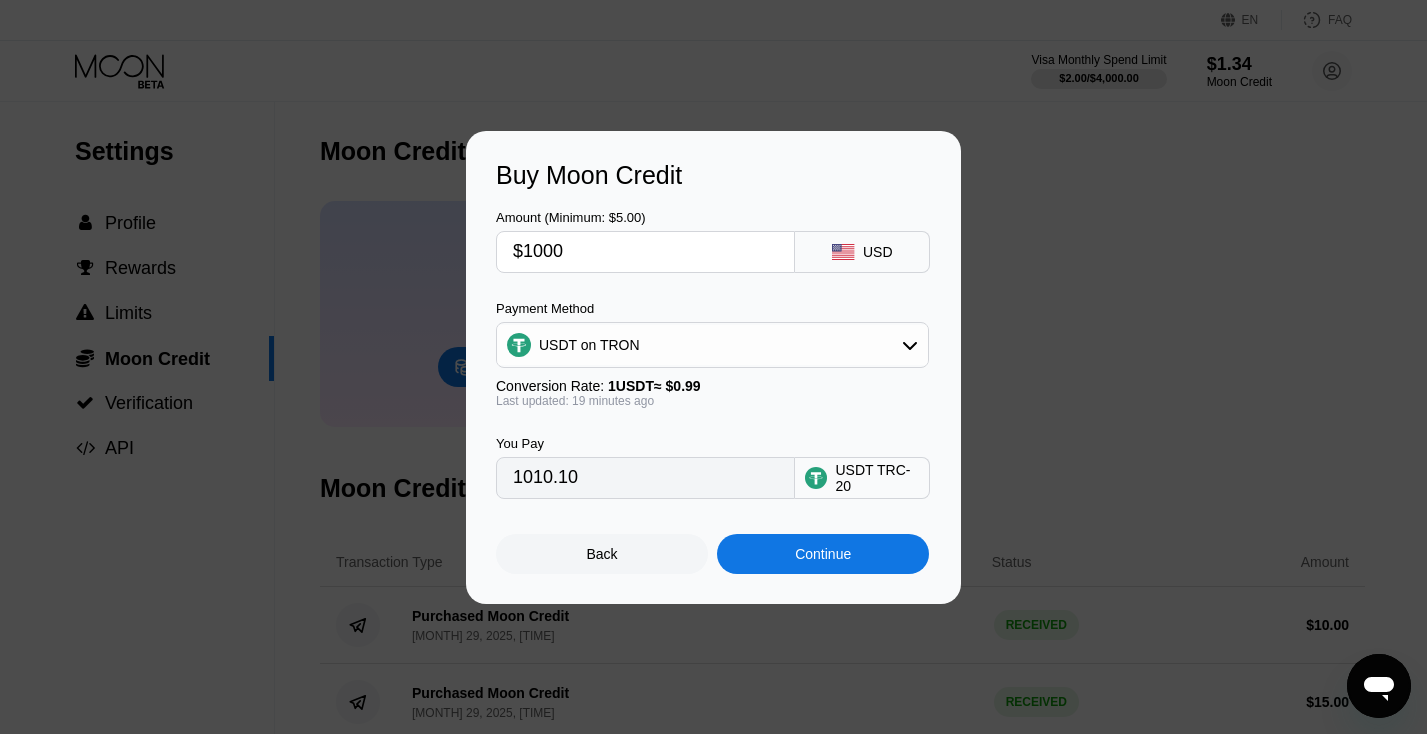type on "$100" 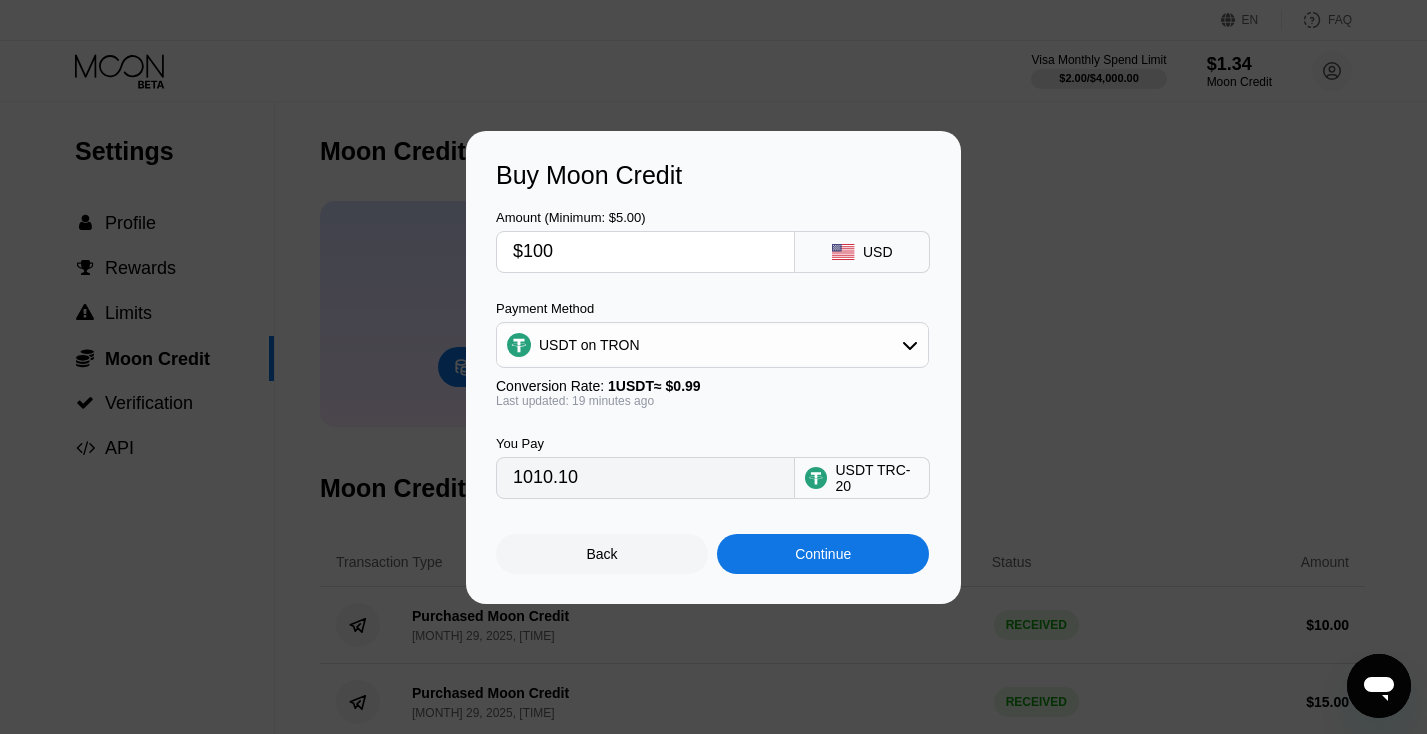 type on "101.01" 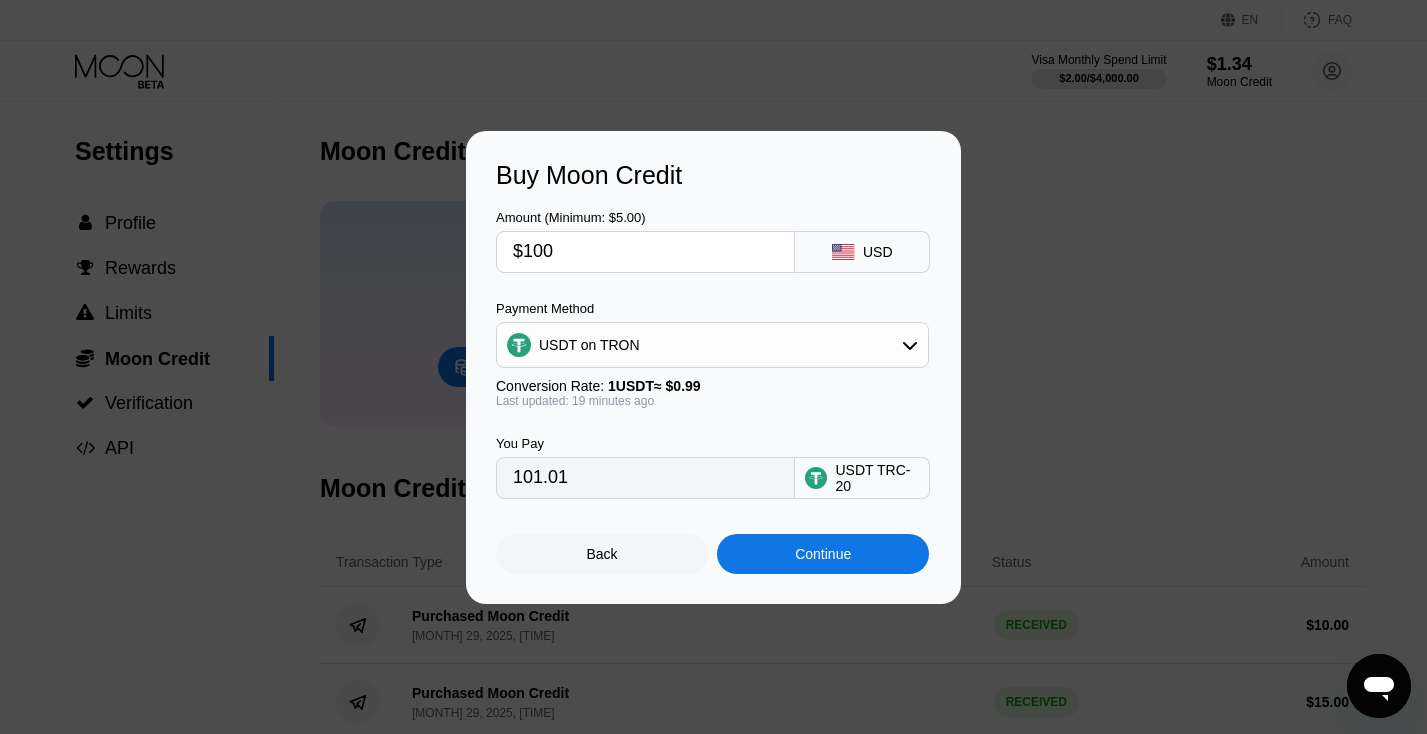 type on "$100" 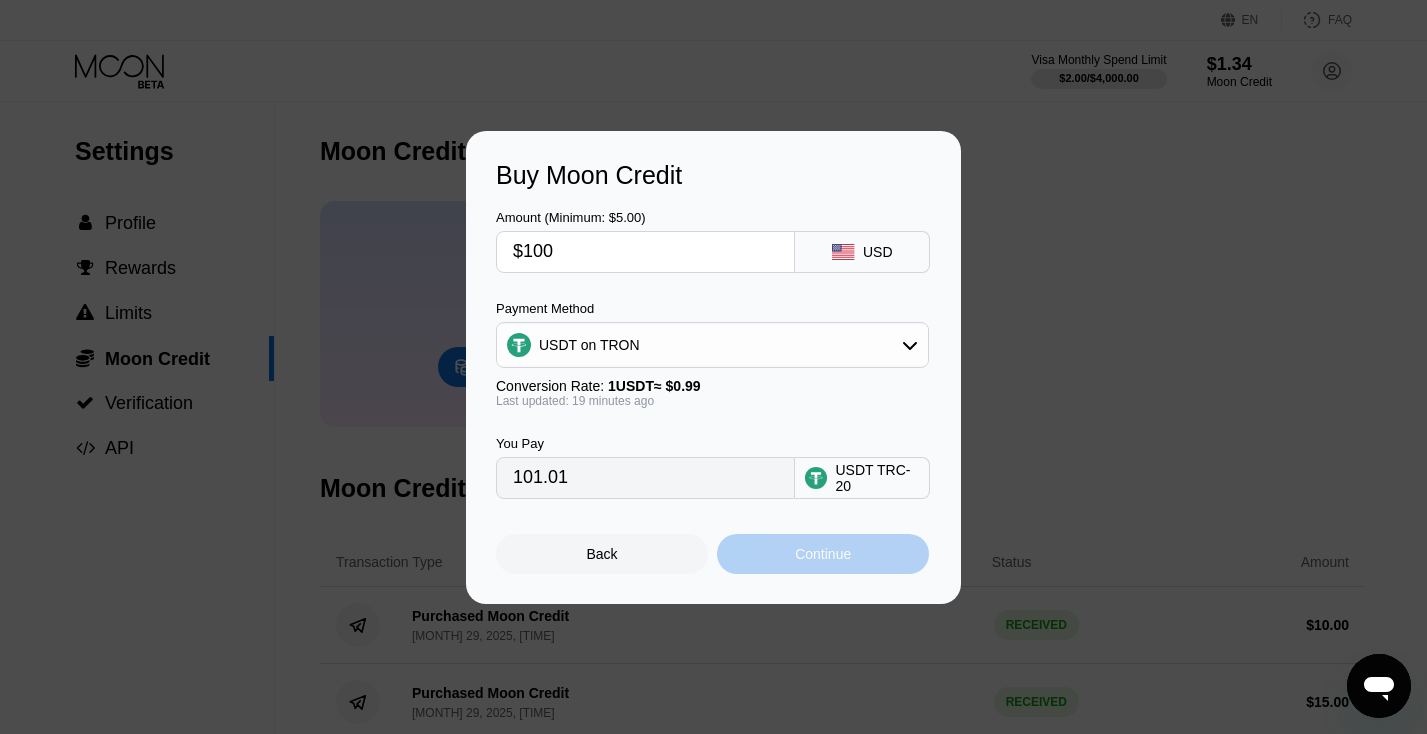 click on "Continue" at bounding box center [823, 554] 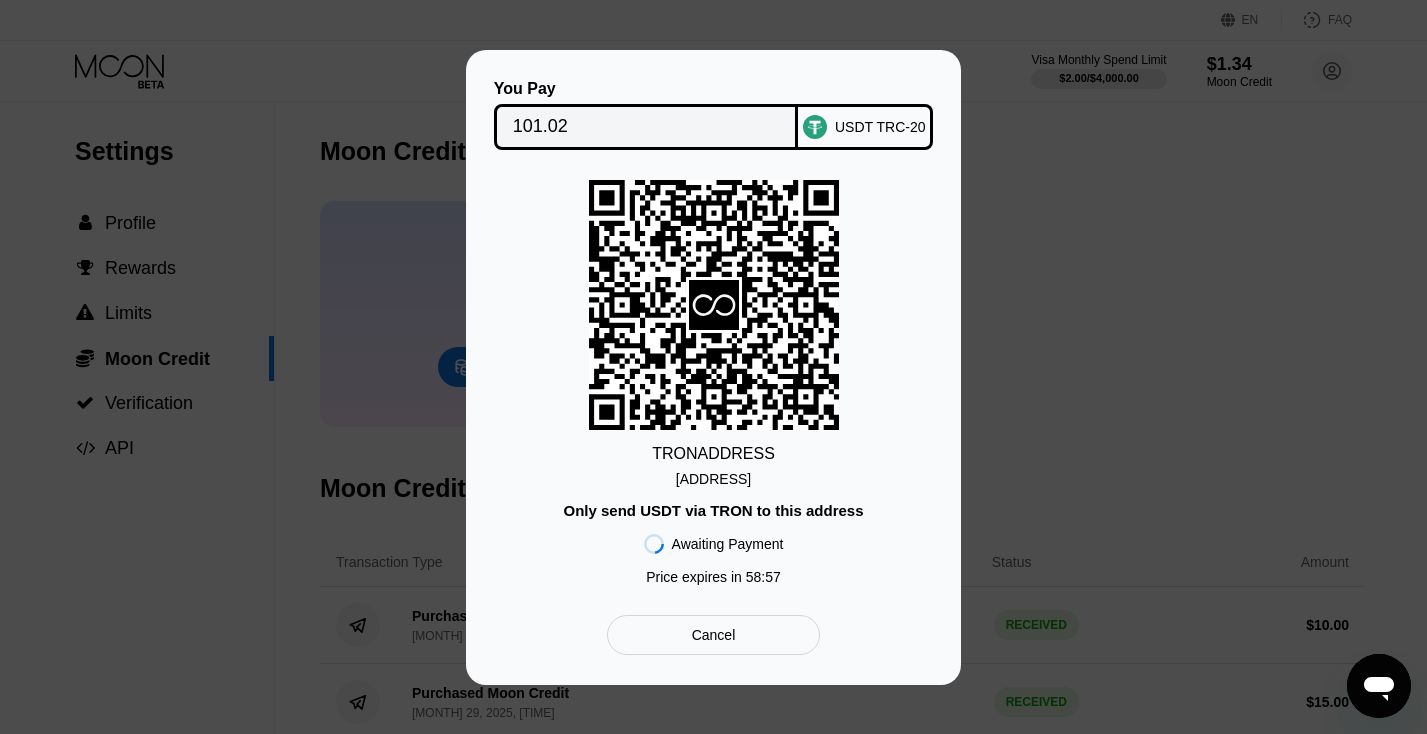 click on "TGUzDHj2BfxaoBq...DoKMJPwnFsTGN1q" at bounding box center [713, 479] 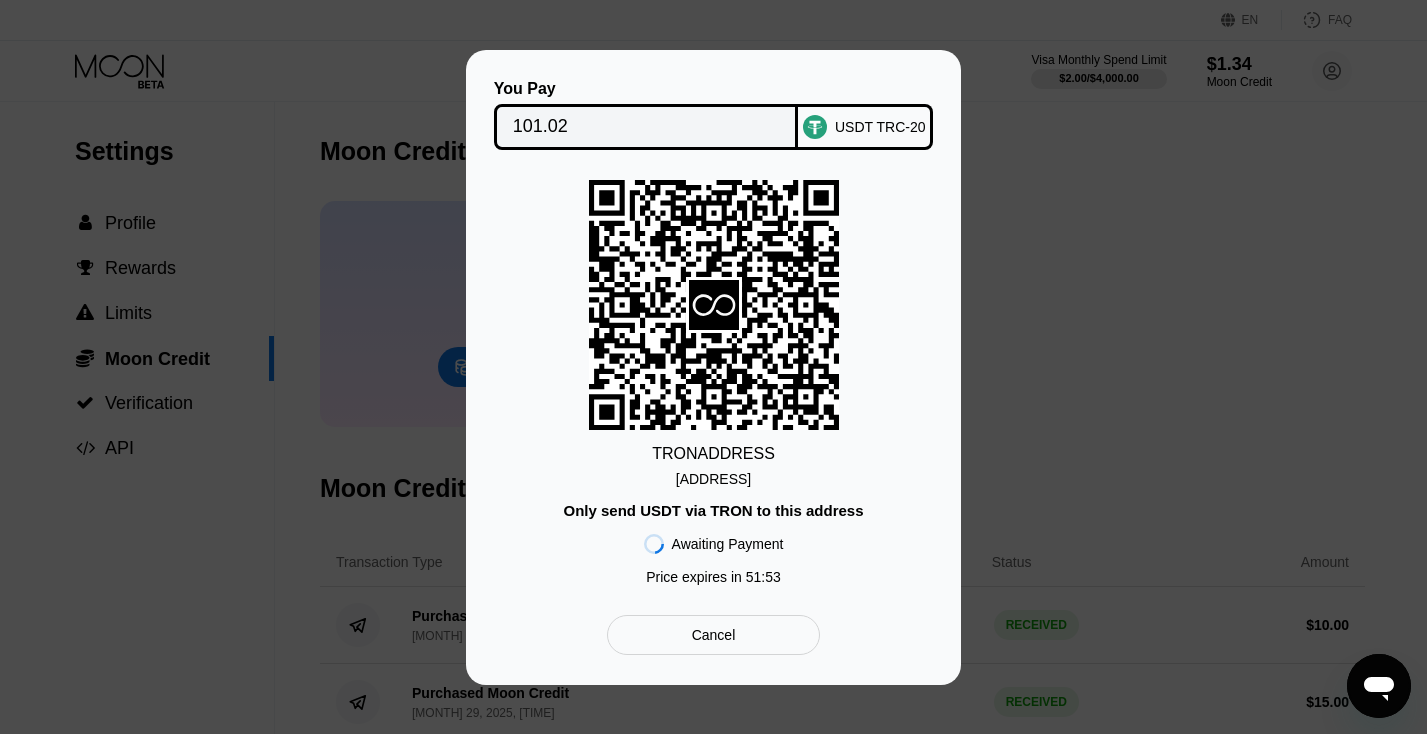 click on "You Pay 101.02 USDT TRC-20 TRON  ADDRESS TGUzDHj2BfxaoBq...DoKMJPwnFsTGN1q Only send USDT via TRON to this address Awaiting Payment Price expires in   51 : 53 Cancel" at bounding box center [713, 367] 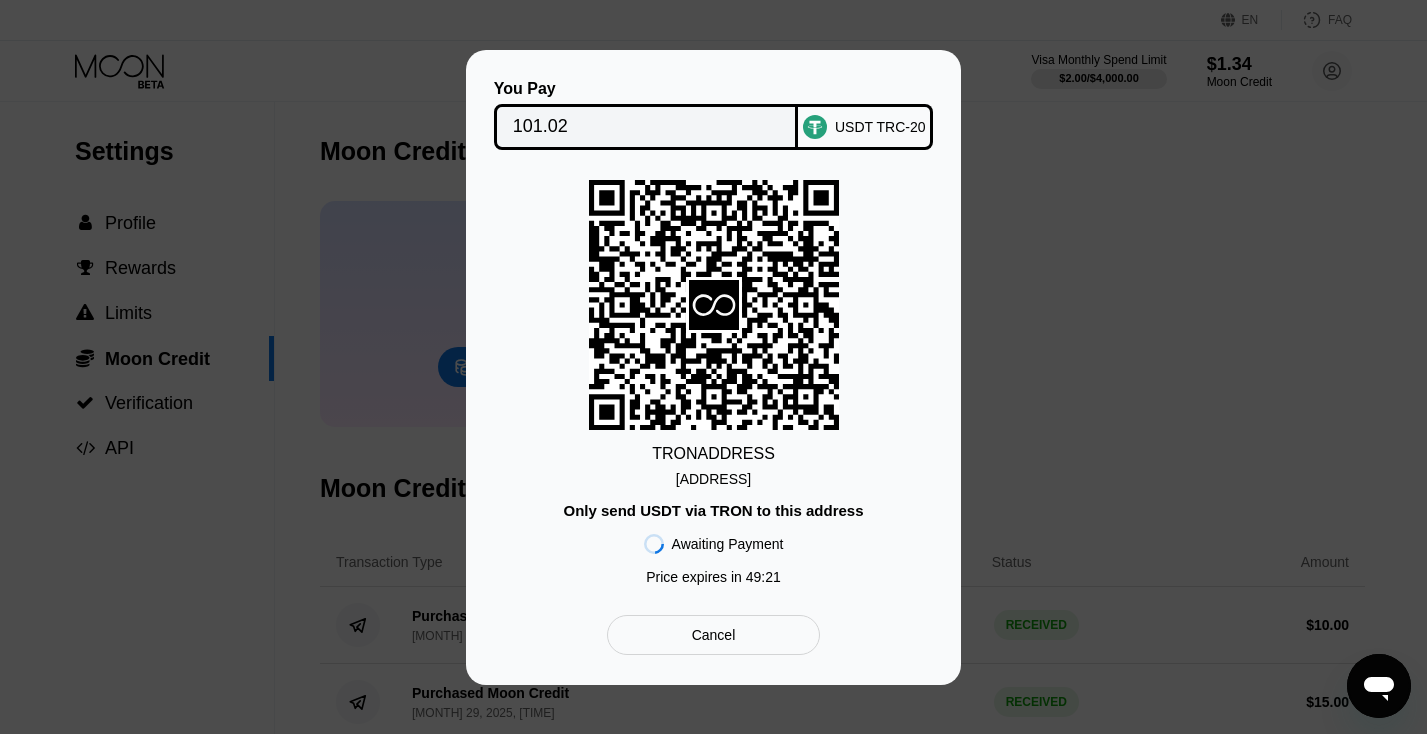 click on "You Pay 101.02 USDT TRC-20 TRON  ADDRESS TGUzDHj2BfxaoBq...DoKMJPwnFsTGN1q Only send USDT via TRON to this address Awaiting Payment Price expires in   49 : 21 Cancel" at bounding box center [713, 367] 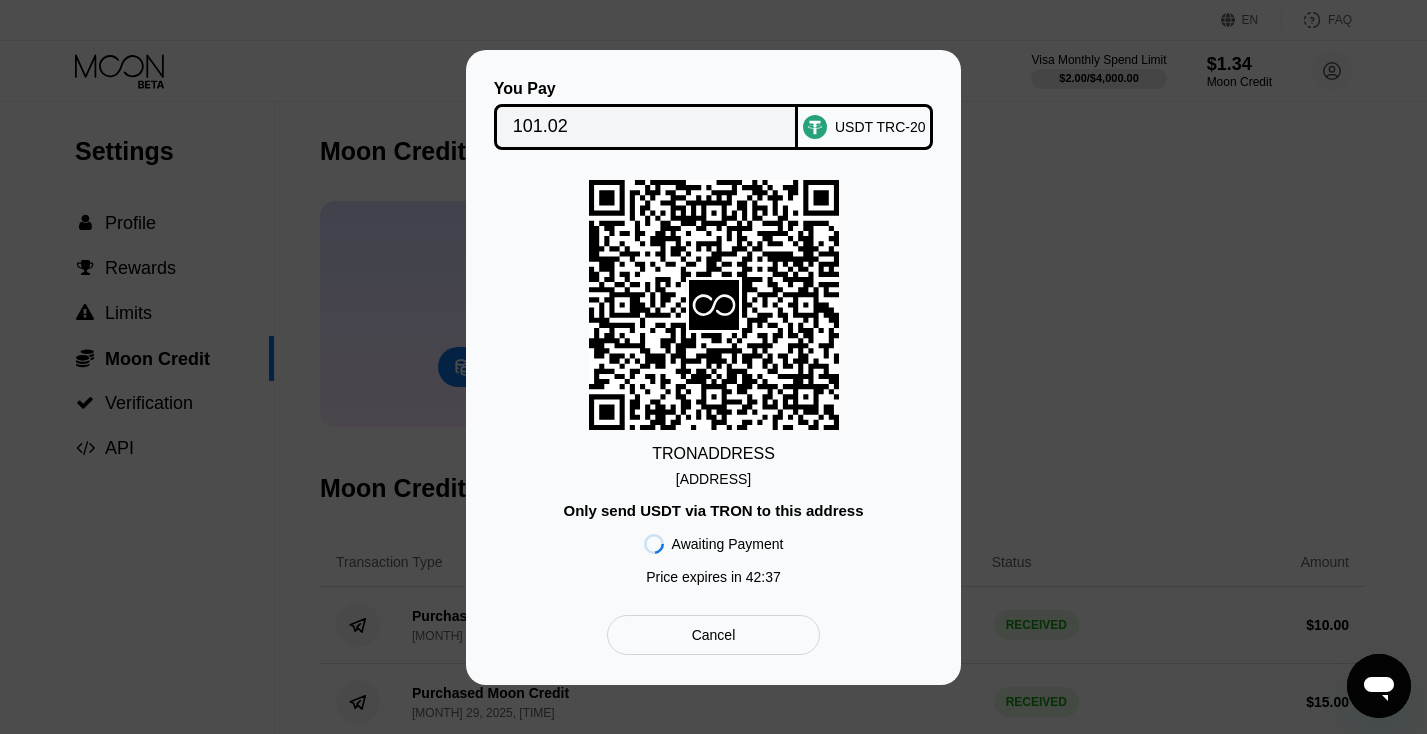 click on "Only send USDT via TRON to this address" at bounding box center [713, 510] 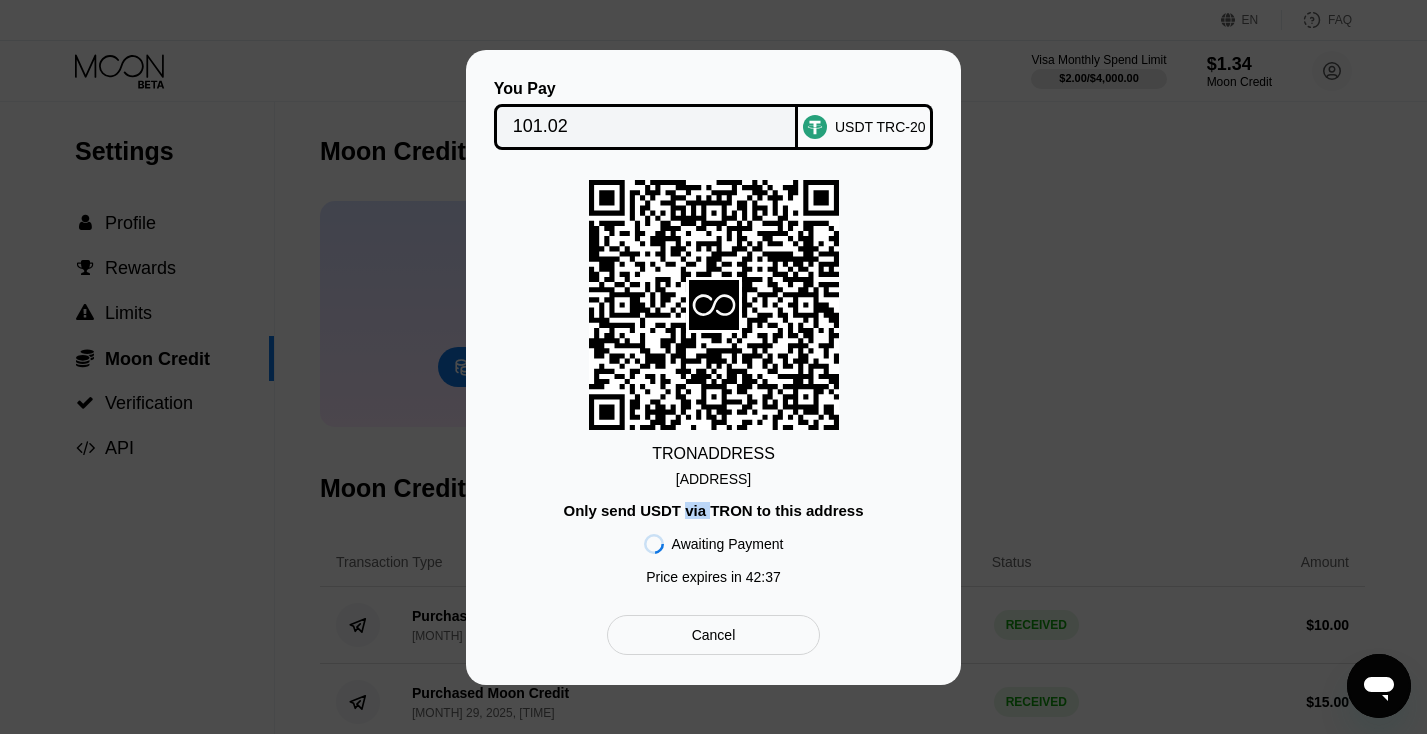 click on "Only send USDT via TRON to this address" at bounding box center (713, 510) 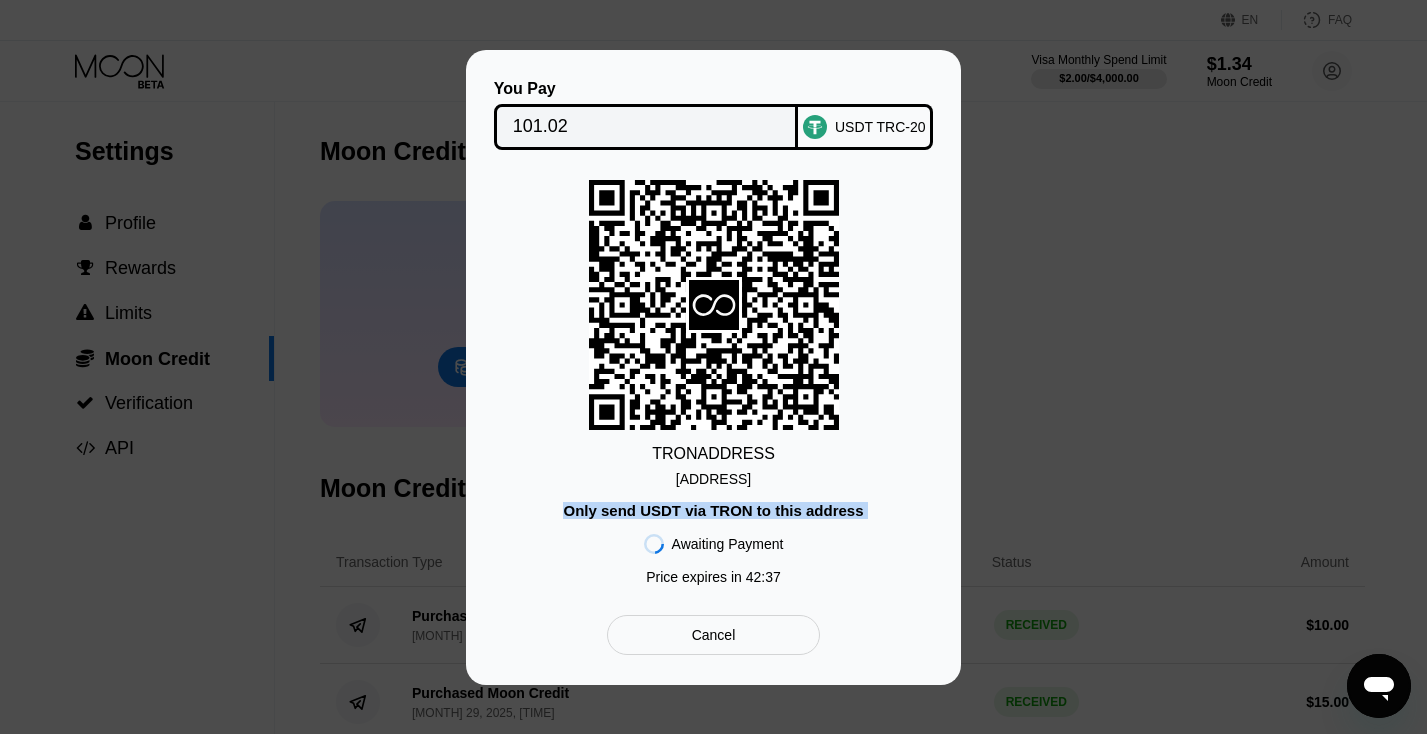 click on "Only send USDT via TRON to this address" at bounding box center (713, 510) 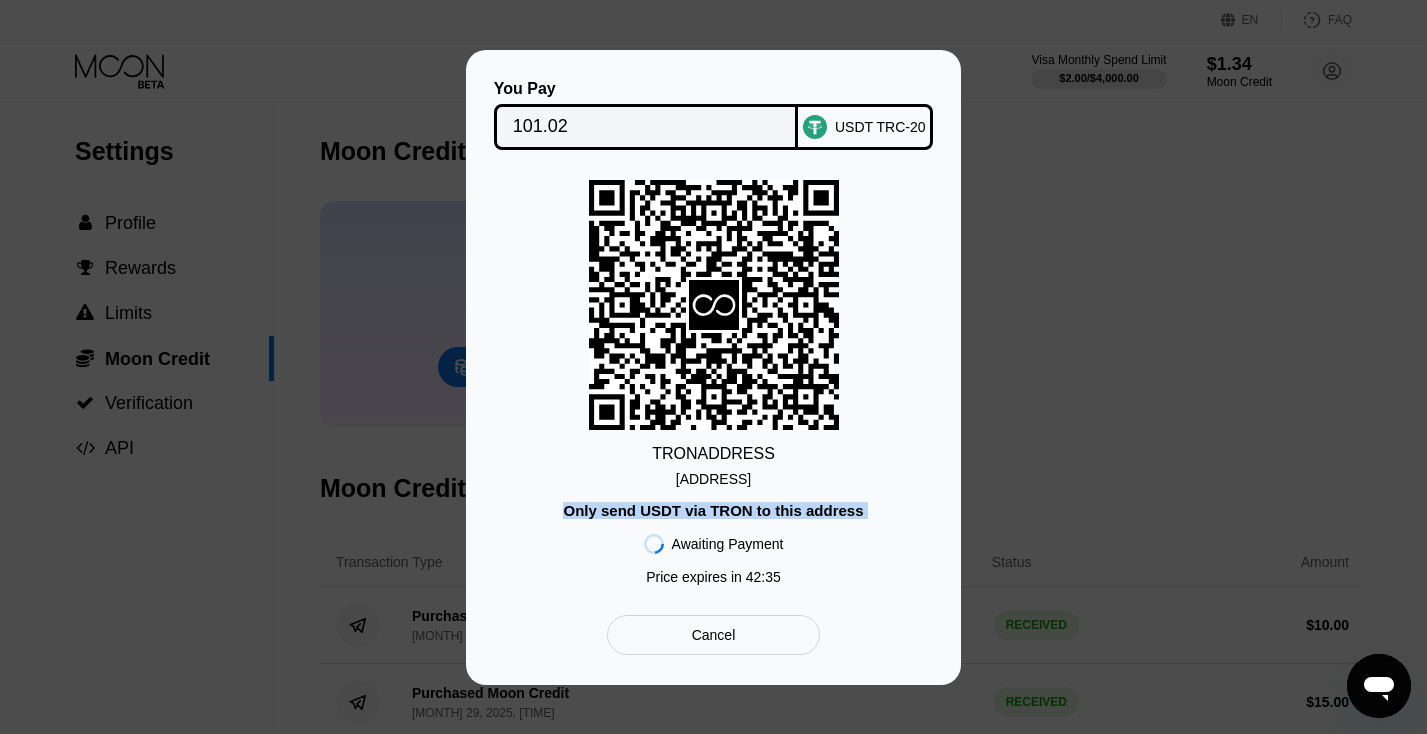 copy on "Only send USDT via TRON to this address" 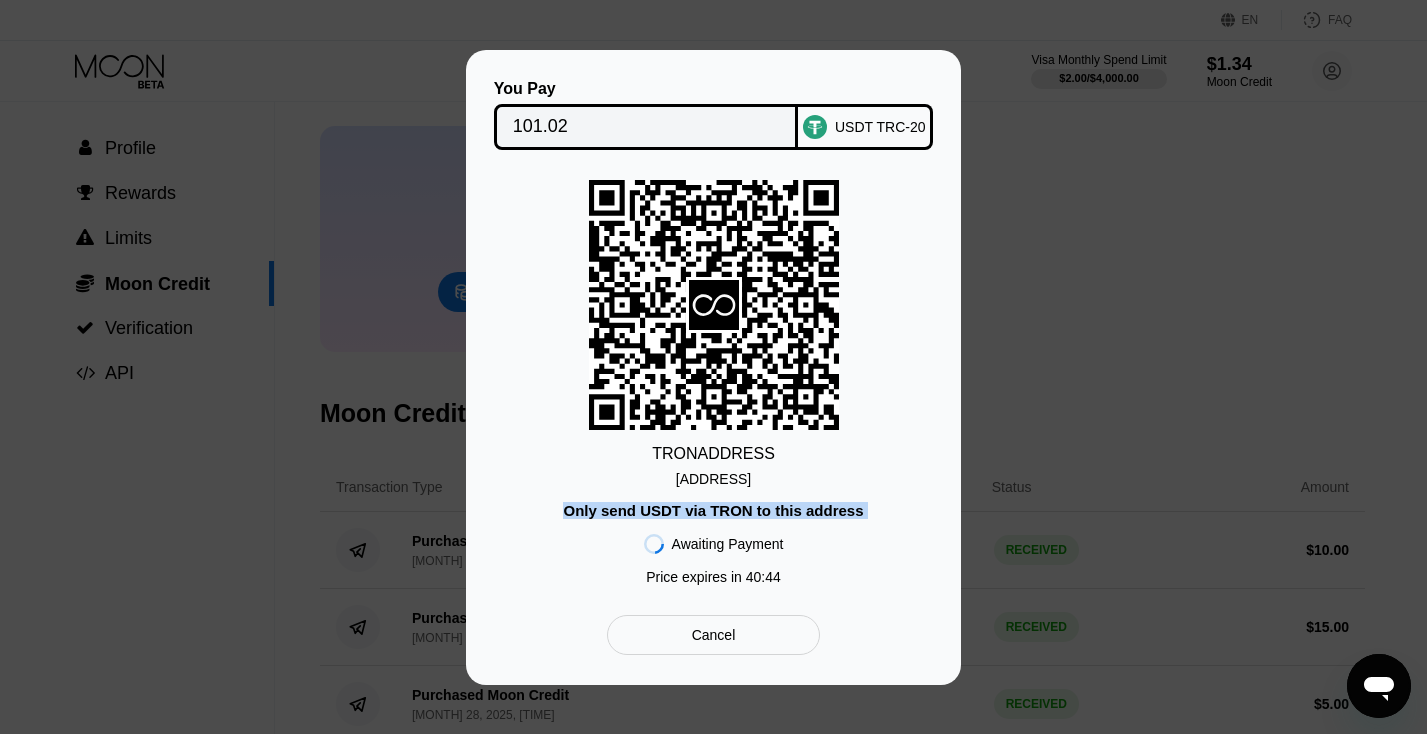 scroll, scrollTop: 67, scrollLeft: 0, axis: vertical 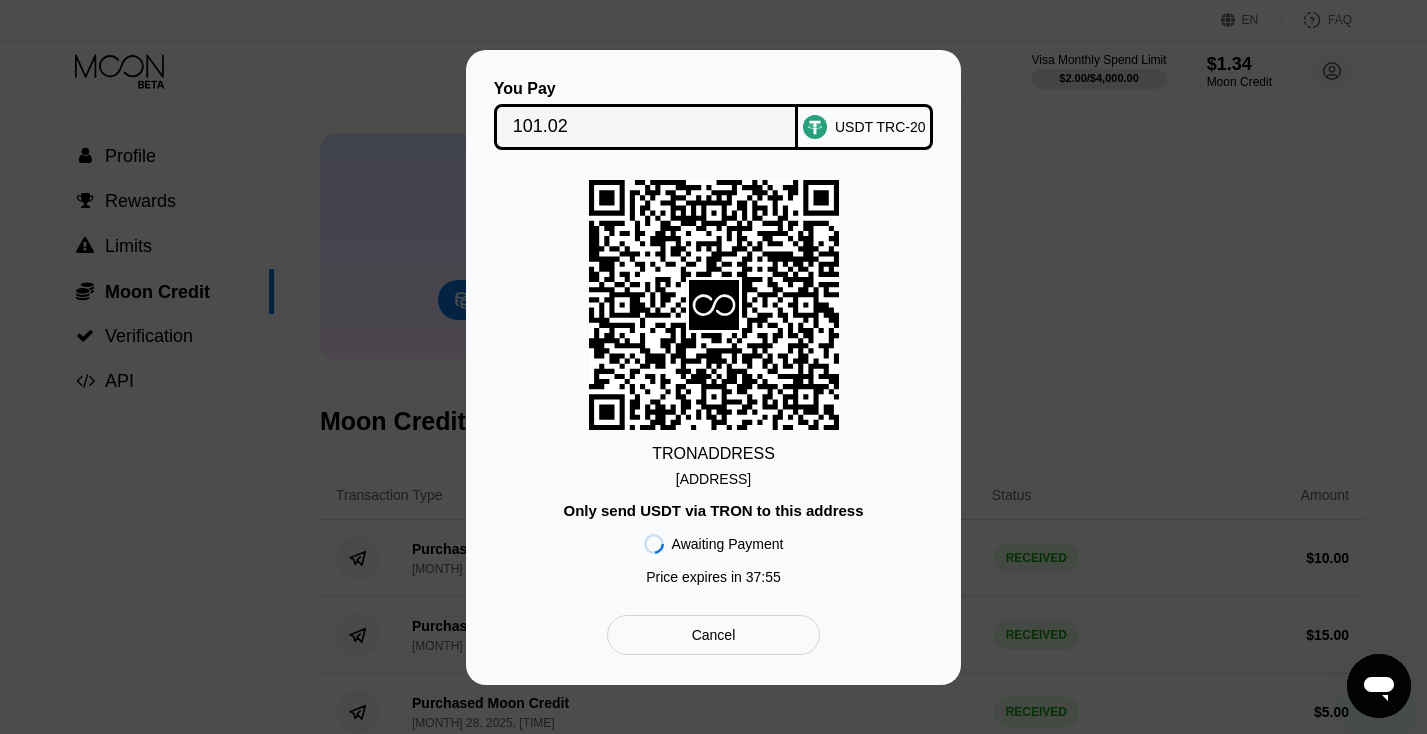 click on "You Pay 101.02 USDT TRC-20 TRON  ADDRESS TGUzDHj2BfxaoBq...DoKMJPwnFsTGN1q Only send USDT via TRON to this address Awaiting Payment Price expires in   37 : 55 Cancel" at bounding box center [713, 367] 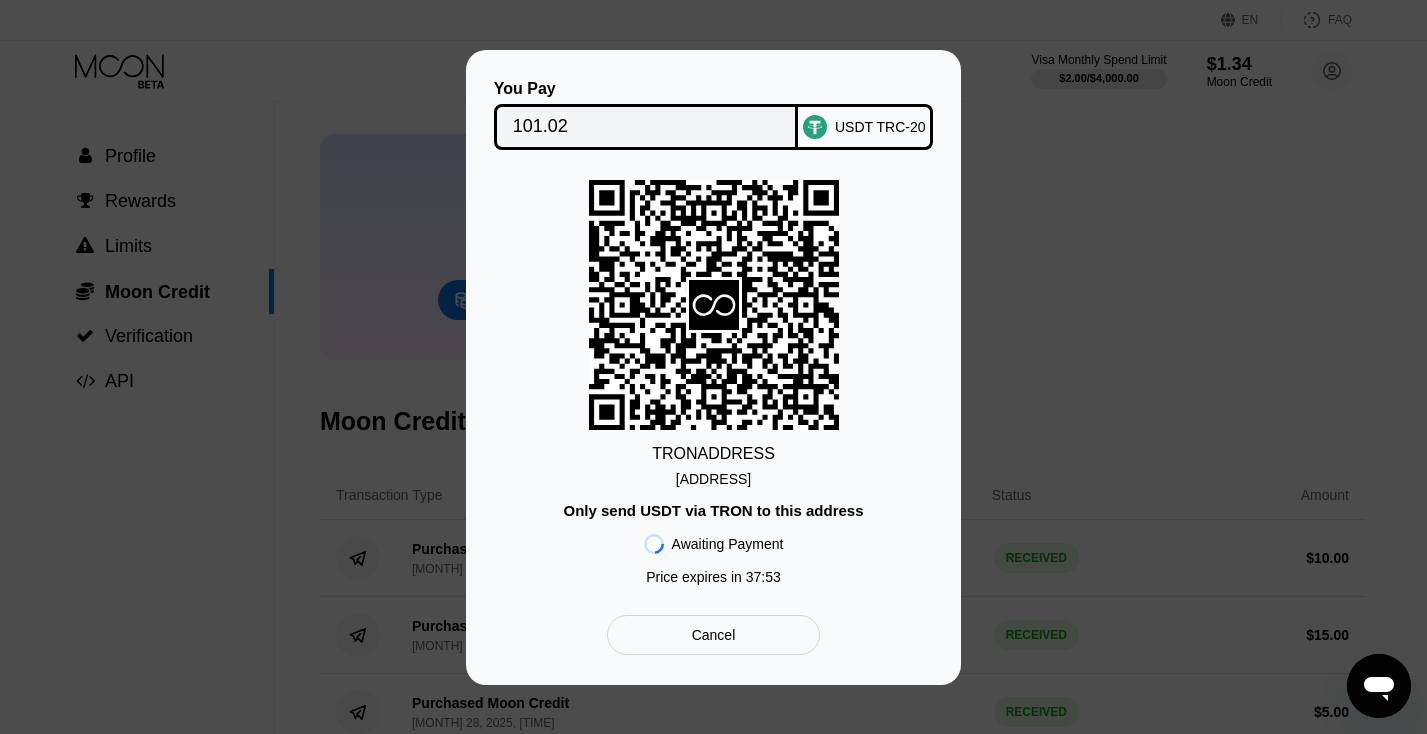 click on "You Pay 101.02 USDT TRC-20 TRON  ADDRESS TGUzDHj2BfxaoBq...DoKMJPwnFsTGN1q Only send USDT via TRON to this address Awaiting Payment Price expires in   37 : 53 Cancel" at bounding box center [713, 367] 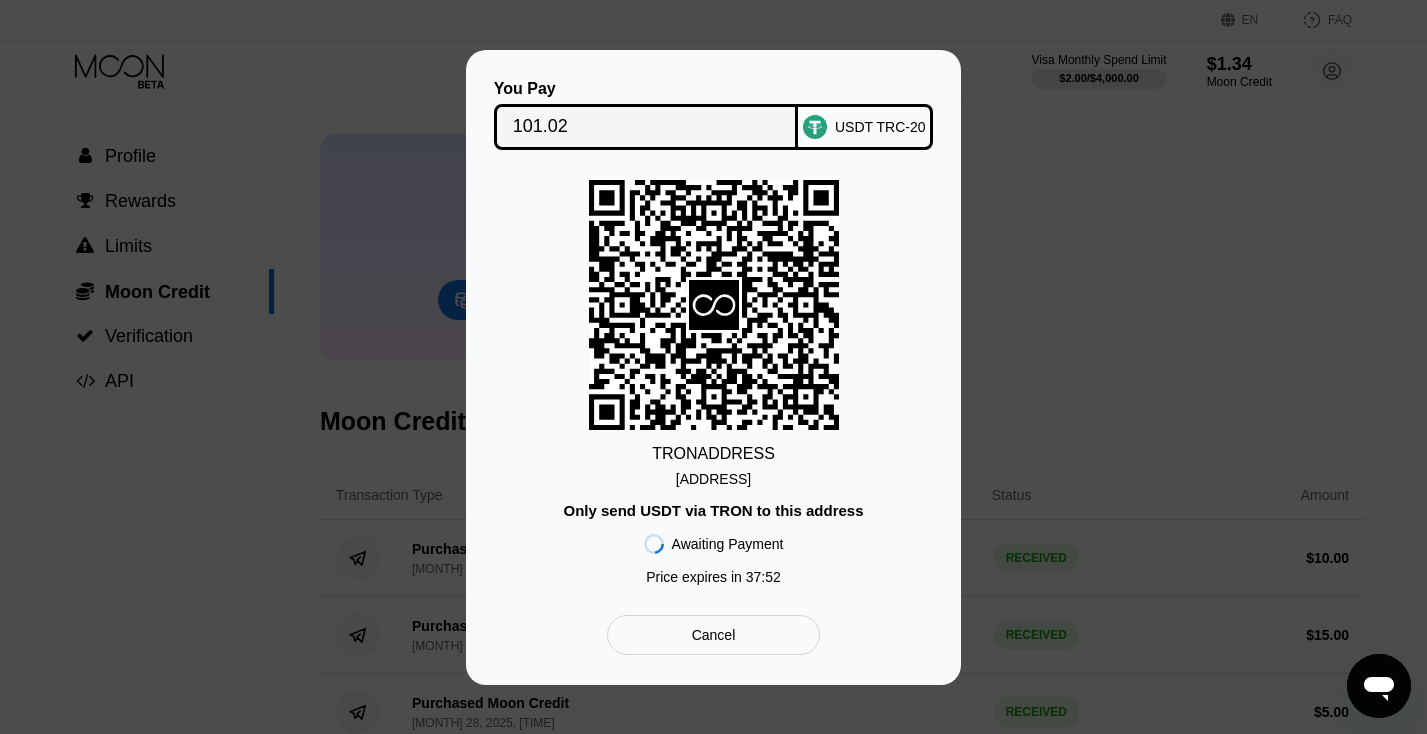 click on "You Pay 101.02 USDT TRC-20 TRON  ADDRESS TGUzDHj2BfxaoBq...DoKMJPwnFsTGN1q Only send USDT via TRON to this address Awaiting Payment Price expires in   37 : 52 Cancel" at bounding box center (713, 367) 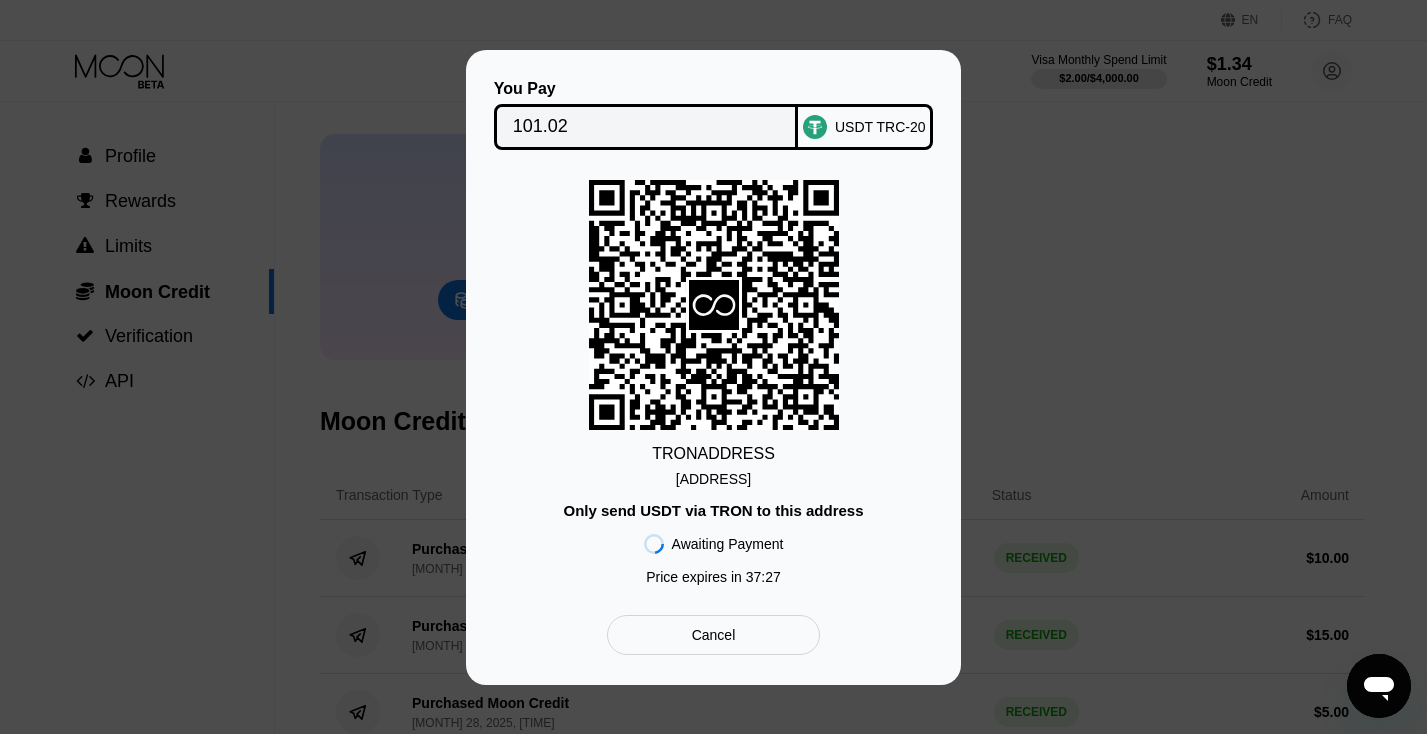 click on "You Pay 101.02 USDT TRC-20 TRON  ADDRESS TGUzDHj2BfxaoBq...DoKMJPwnFsTGN1q Only send USDT via TRON to this address Awaiting Payment Price expires in   37 : 27 Cancel" at bounding box center (713, 367) 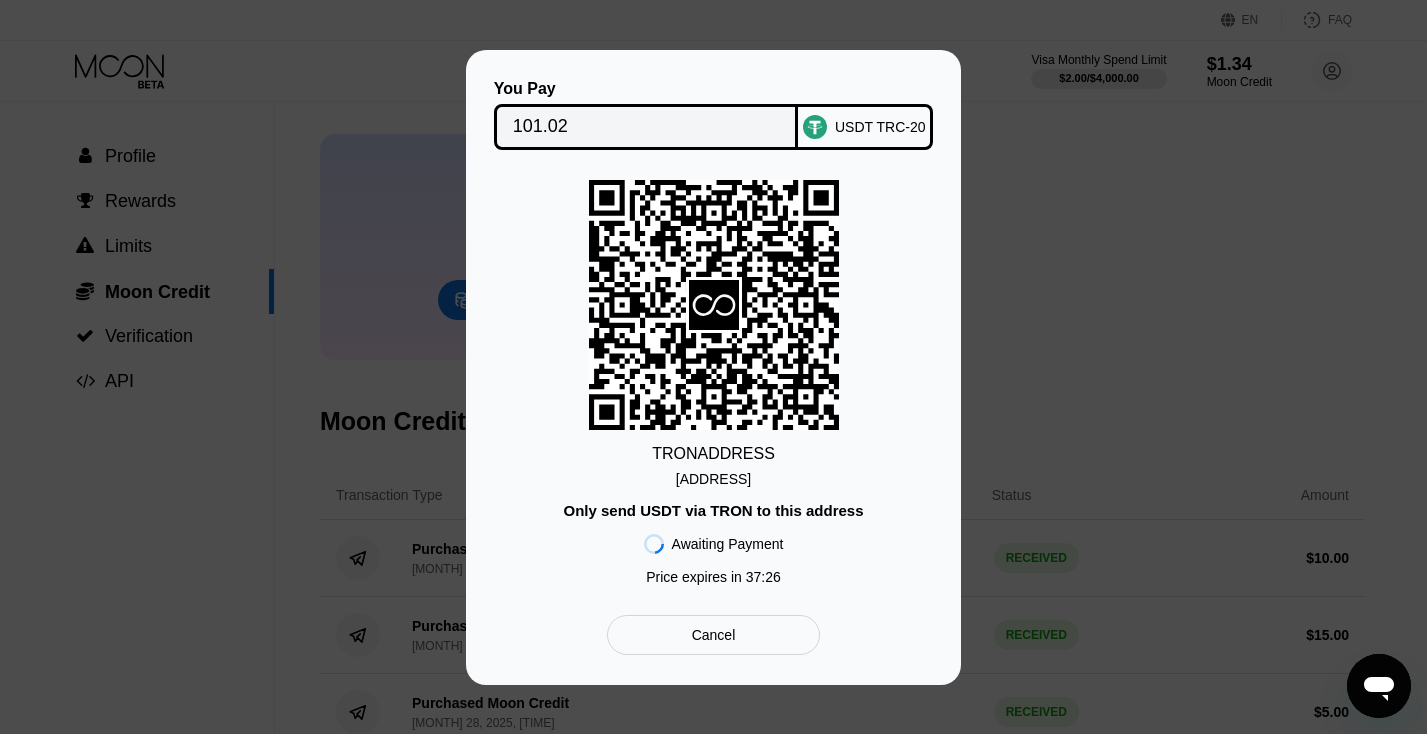 click on "You Pay 101.02 USDT TRC-20 TRON  ADDRESS TGUzDHj2BfxaoBq...DoKMJPwnFsTGN1q Only send USDT via TRON to this address Awaiting Payment Price expires in   37 : 26 Cancel" at bounding box center (713, 367) 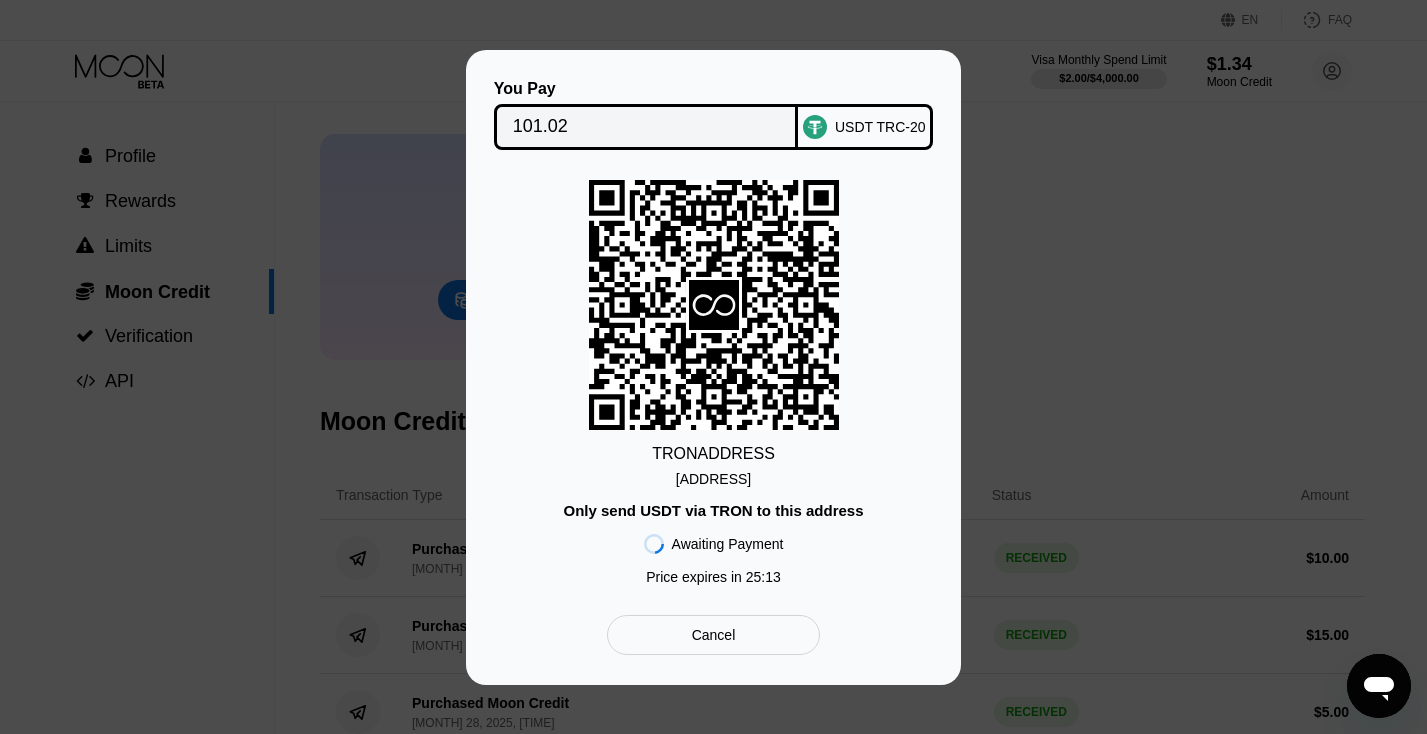 click on "You Pay 101.02 USDT TRC-20 TRON  ADDRESS TGUzDHj2BfxaoBq...DoKMJPwnFsTGN1q Only send USDT via TRON to this address Awaiting Payment Price expires in   25 : 13 Cancel" at bounding box center (713, 367) 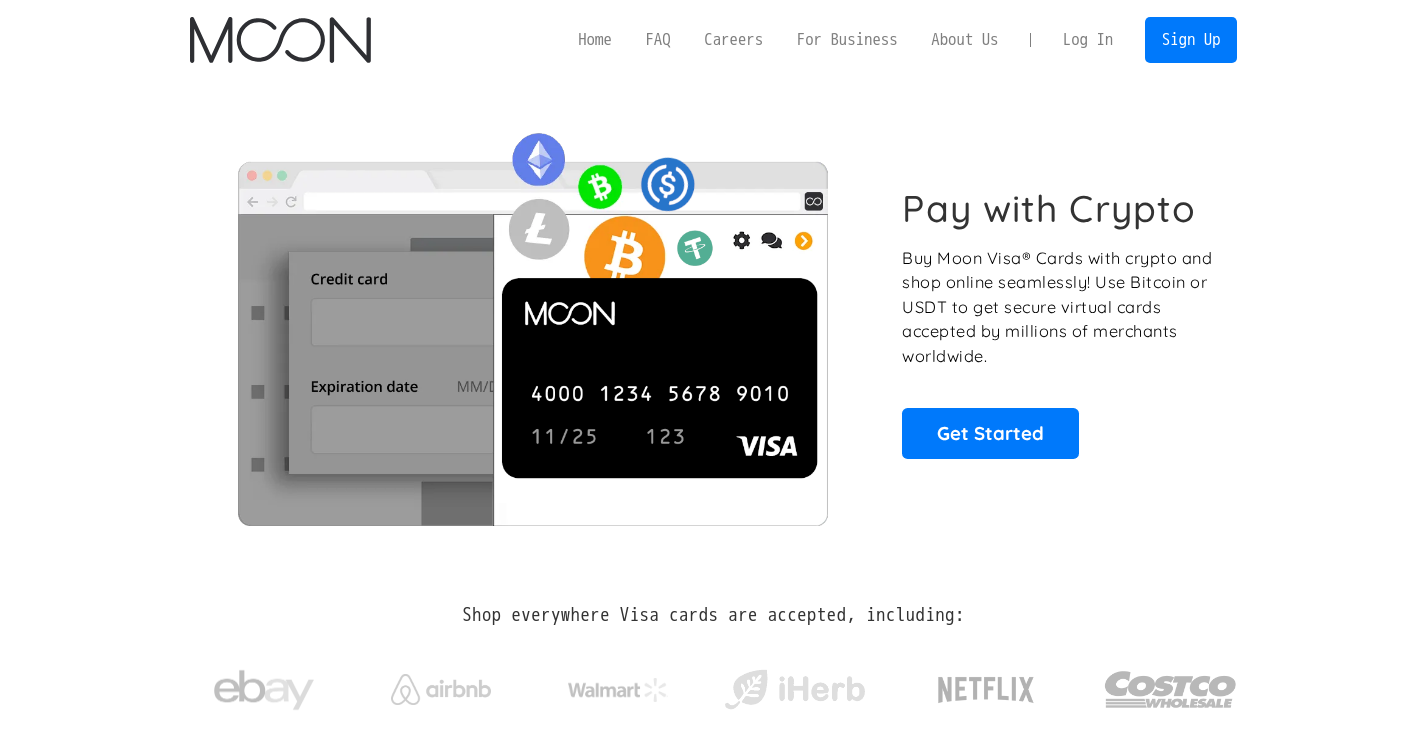 scroll, scrollTop: 0, scrollLeft: 0, axis: both 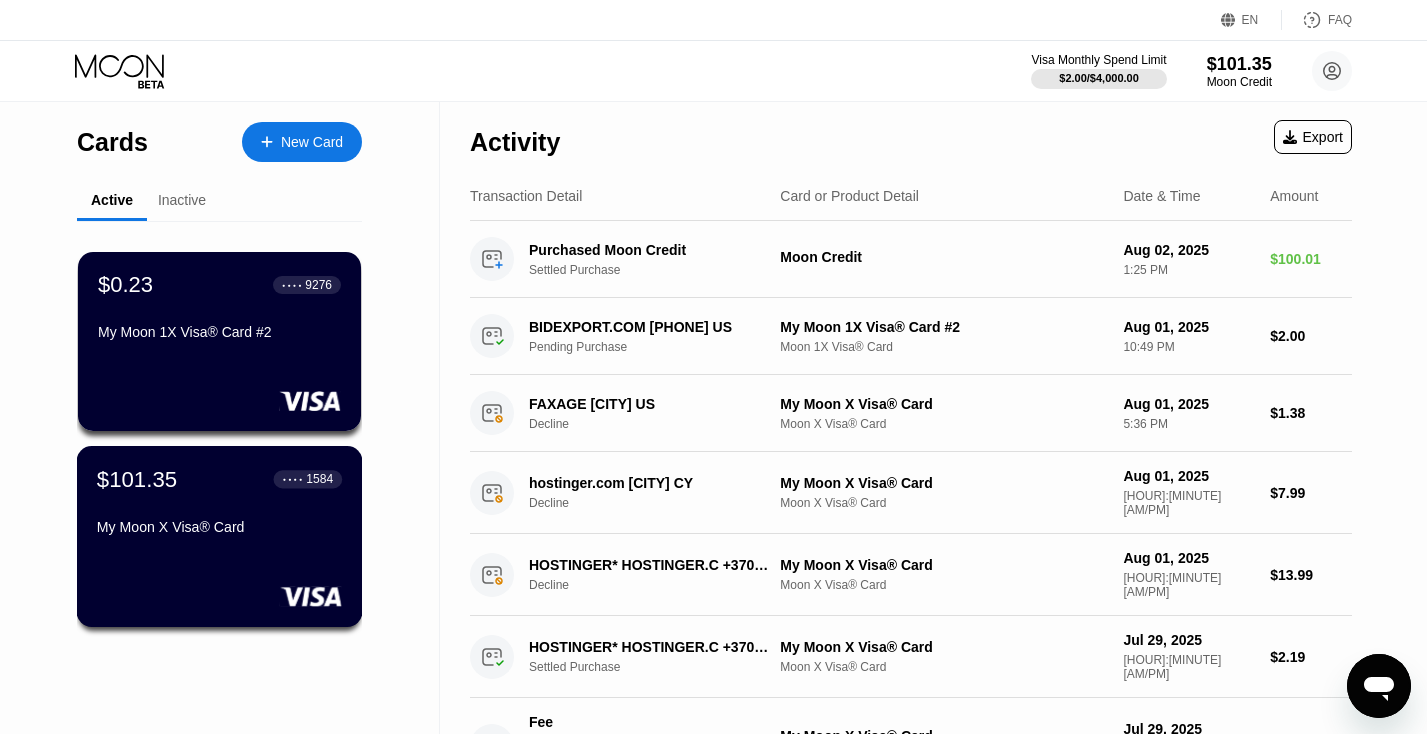click on "My Moon X Visa® Card" at bounding box center (219, 531) 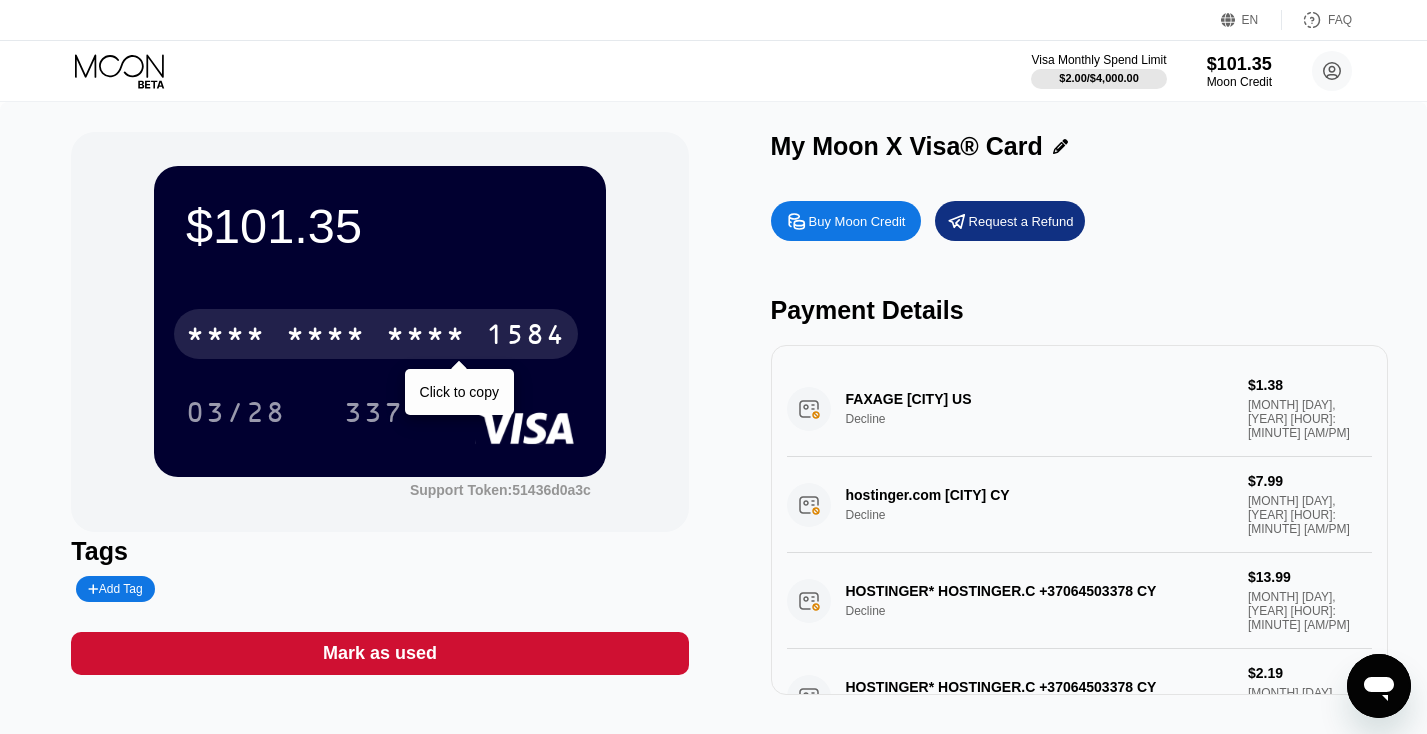 click on "* * * *" at bounding box center (226, 337) 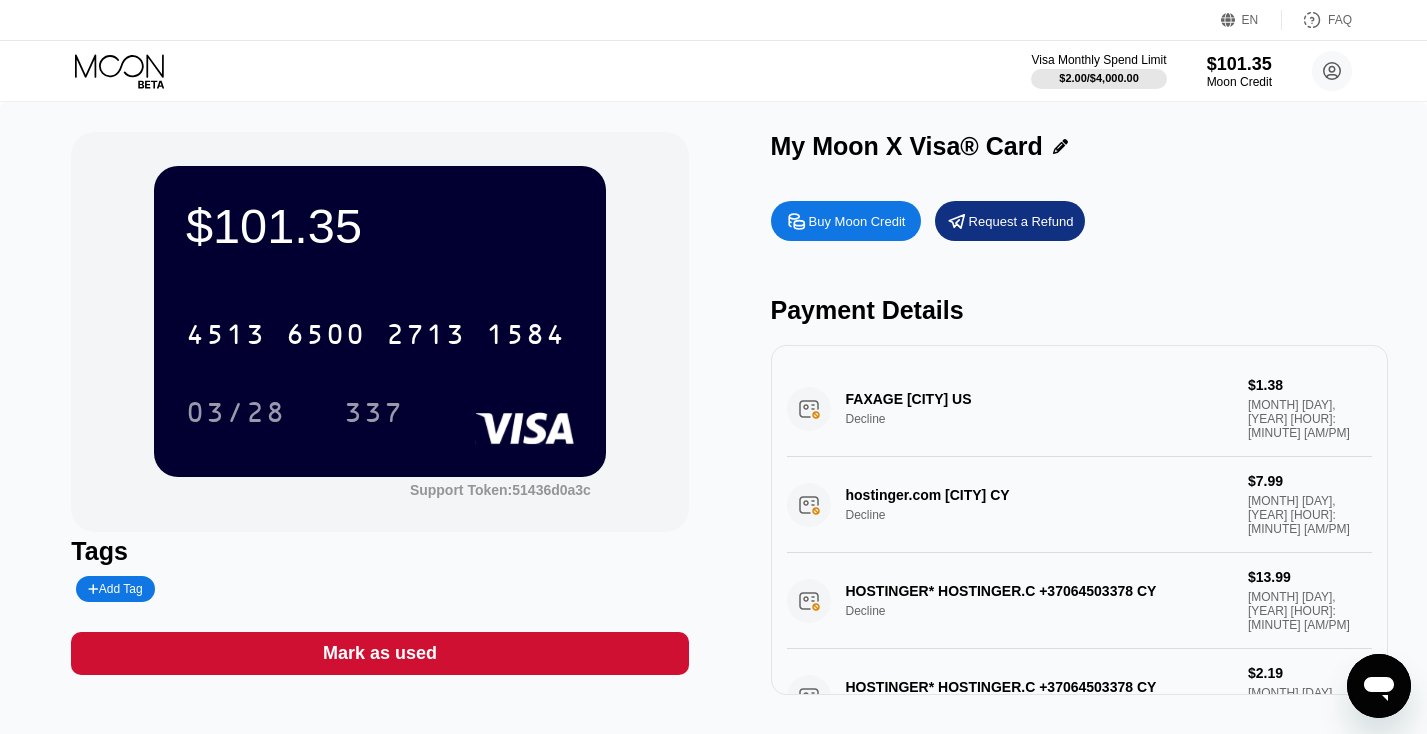 click on "EN Language Select an item Save FAQ" at bounding box center (713, 20) 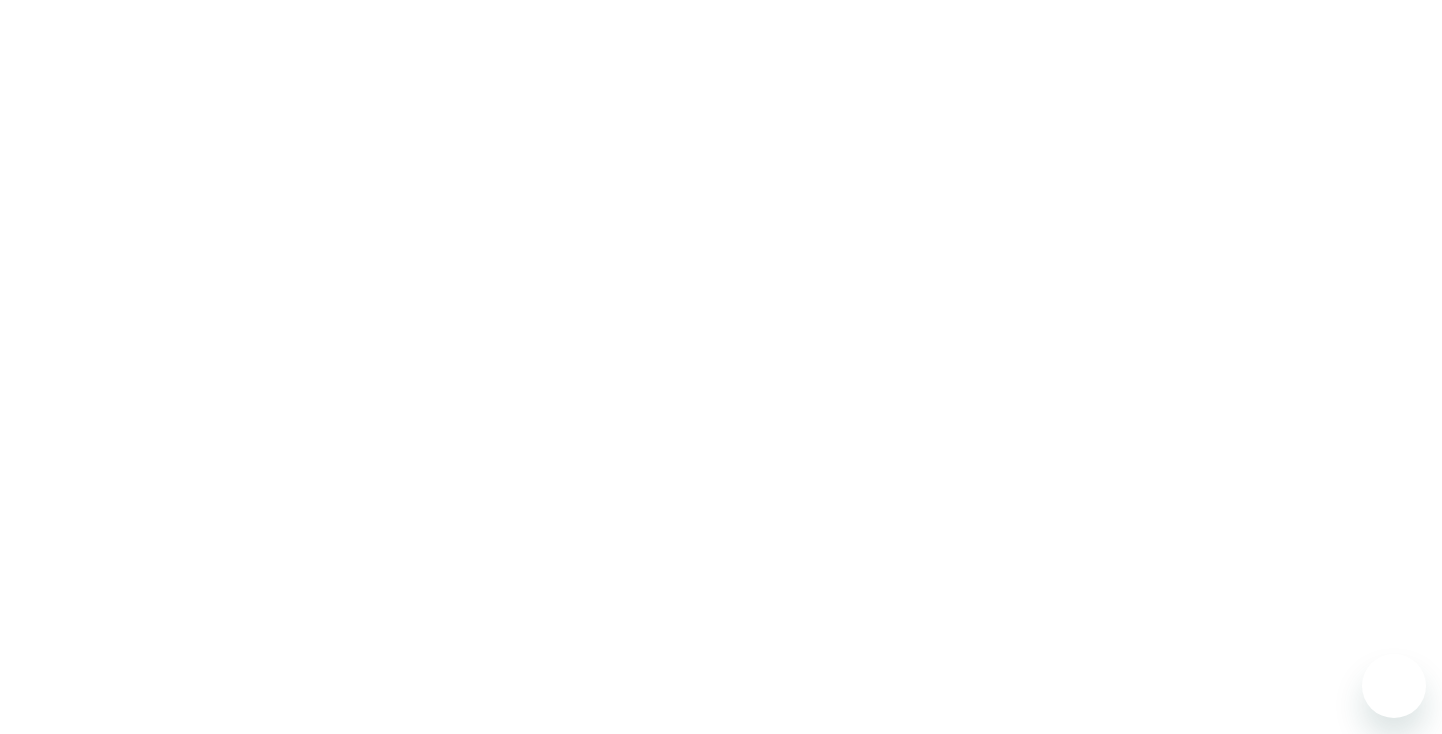 scroll, scrollTop: 0, scrollLeft: 0, axis: both 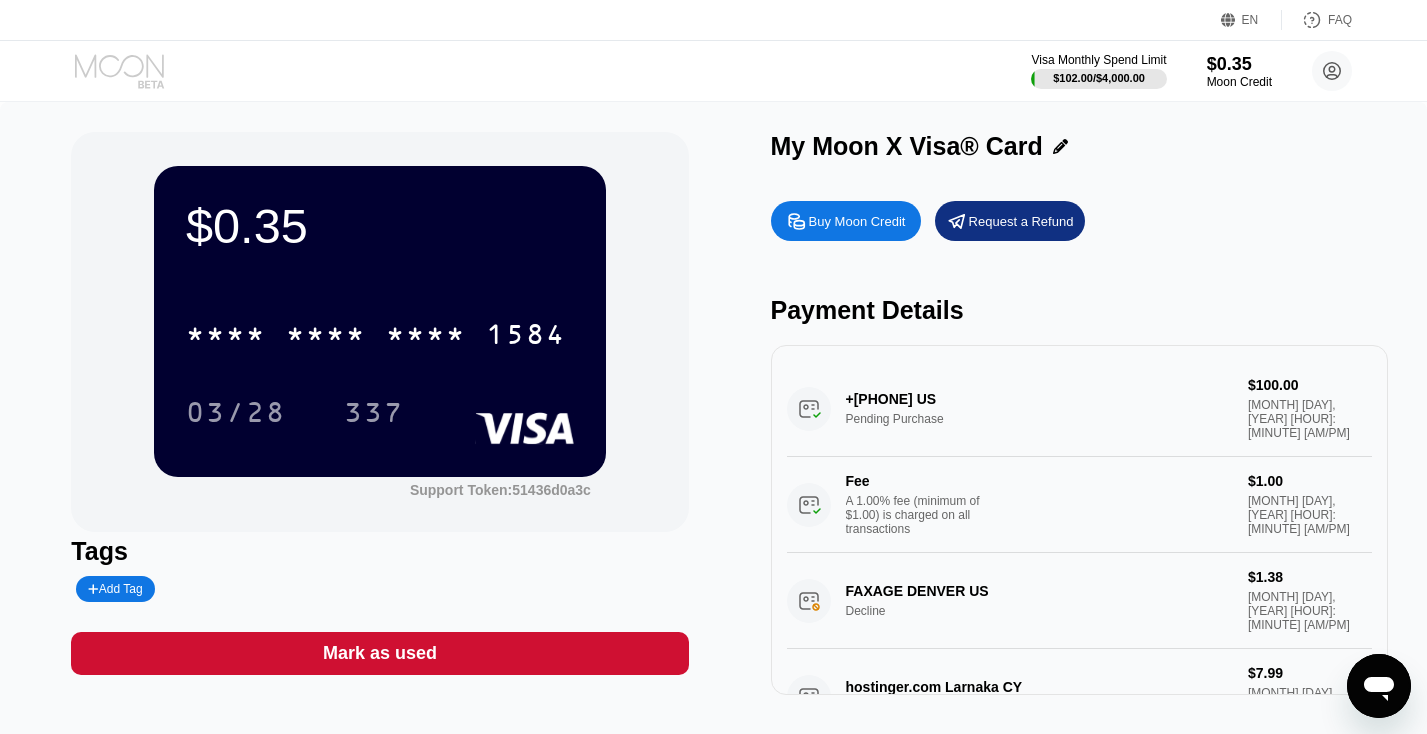 click 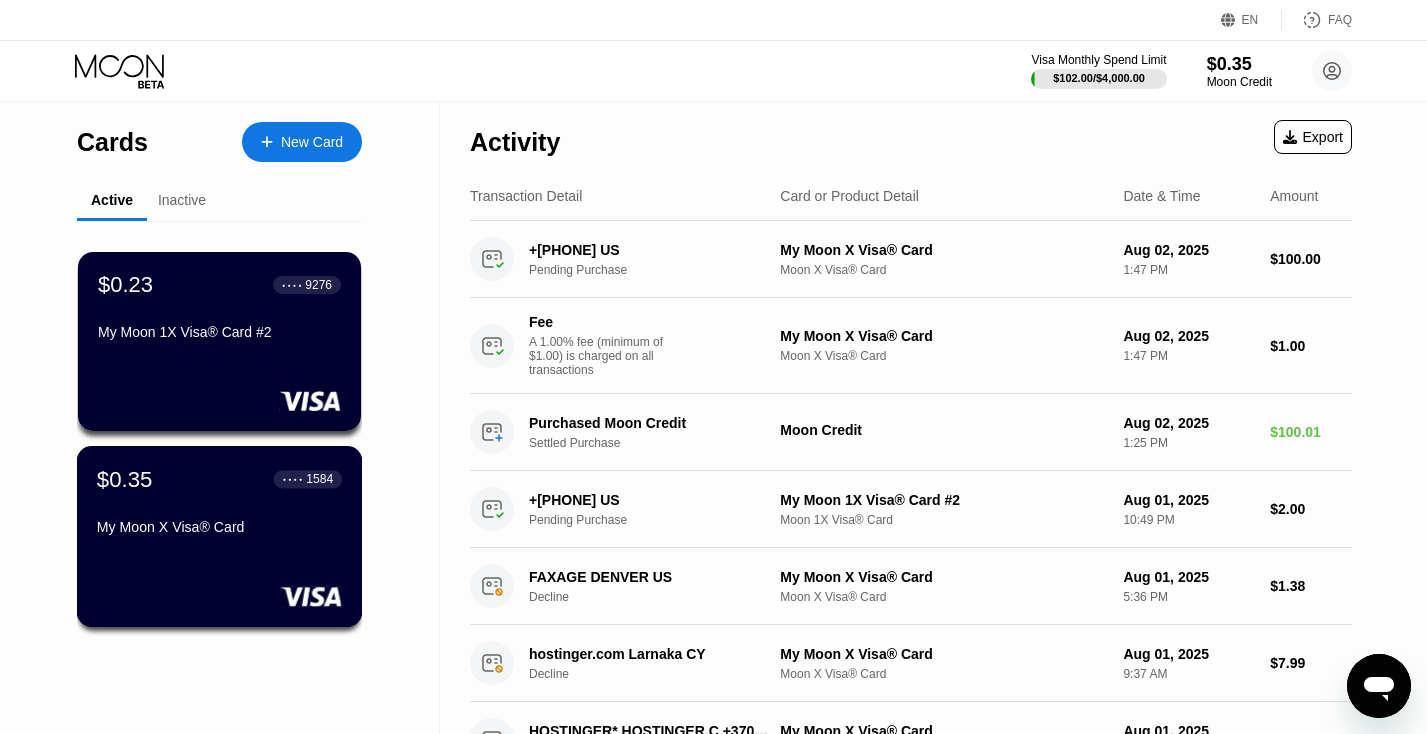 click on "$0.35 ● ● ● ● 1584" at bounding box center (219, 479) 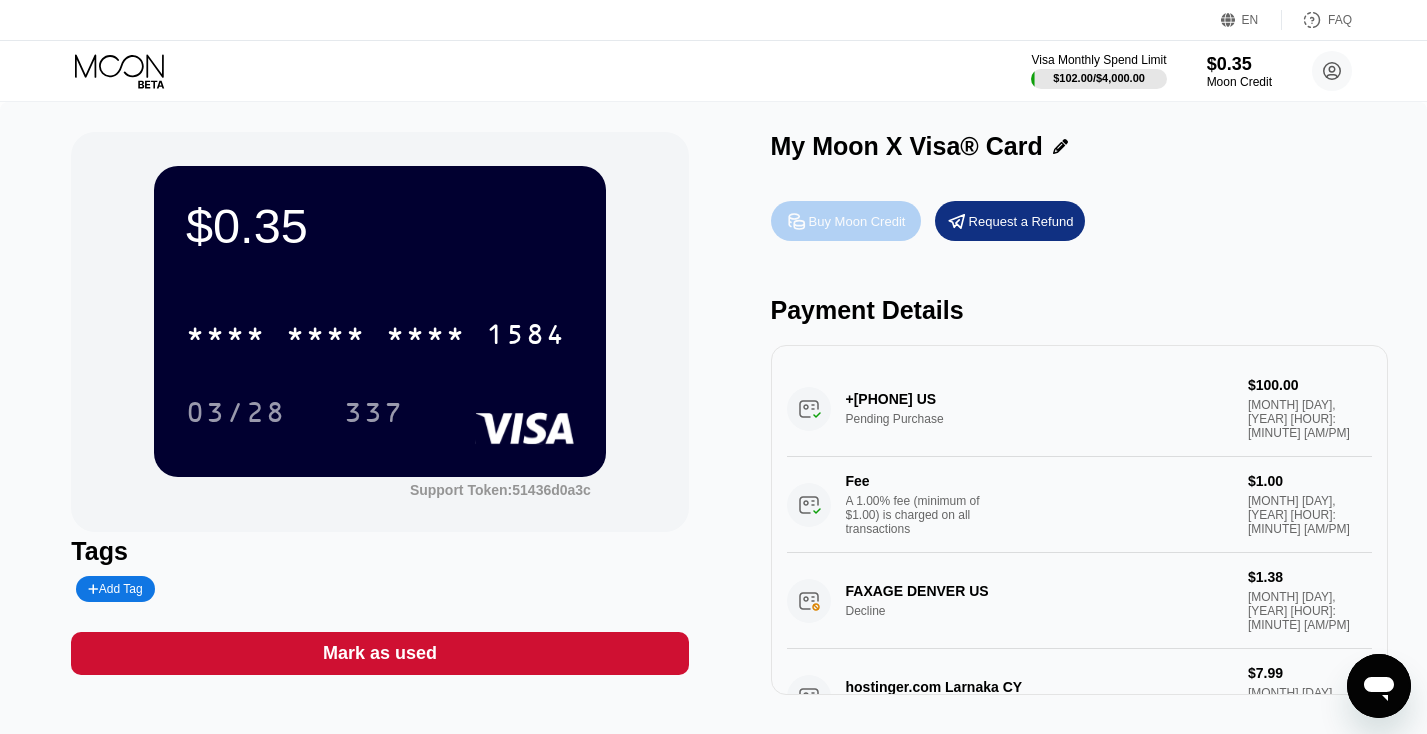 click on "Buy Moon Credit" at bounding box center [857, 221] 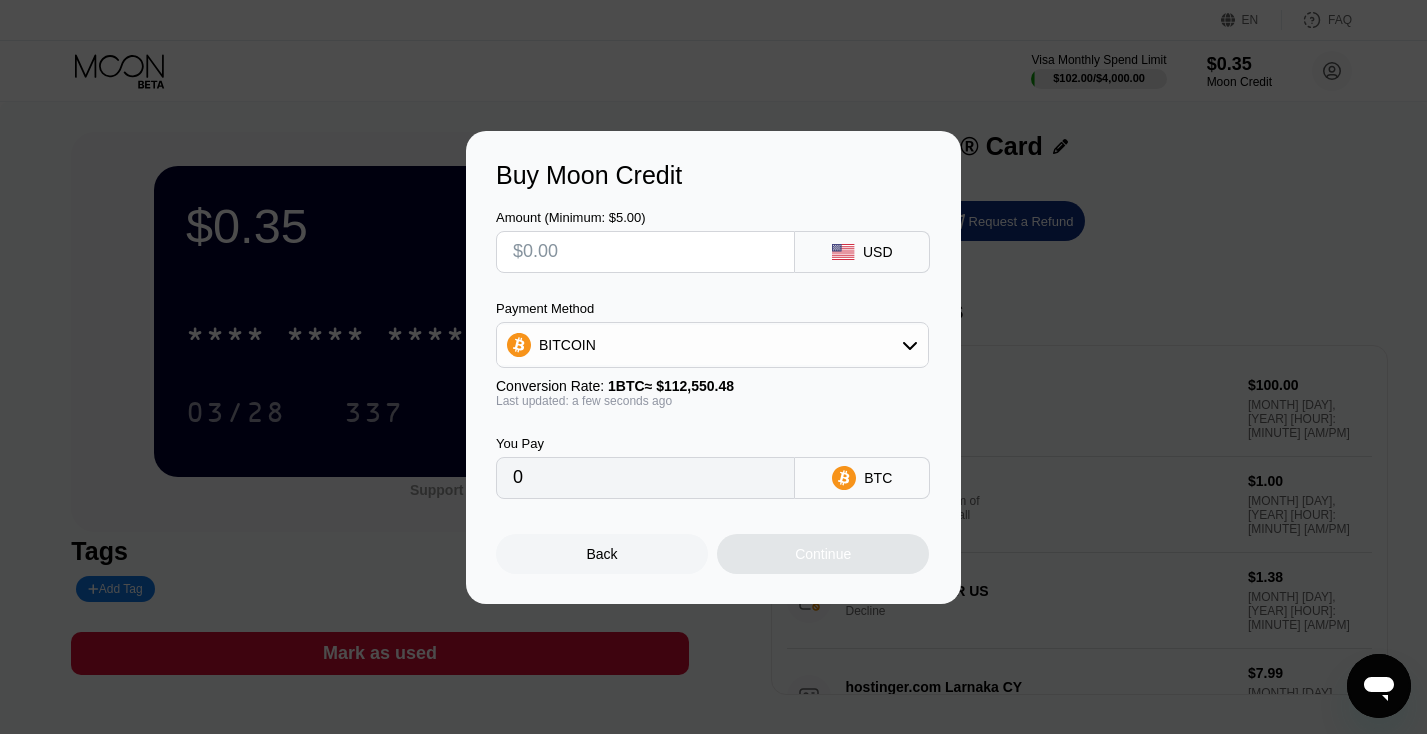 click at bounding box center (645, 252) 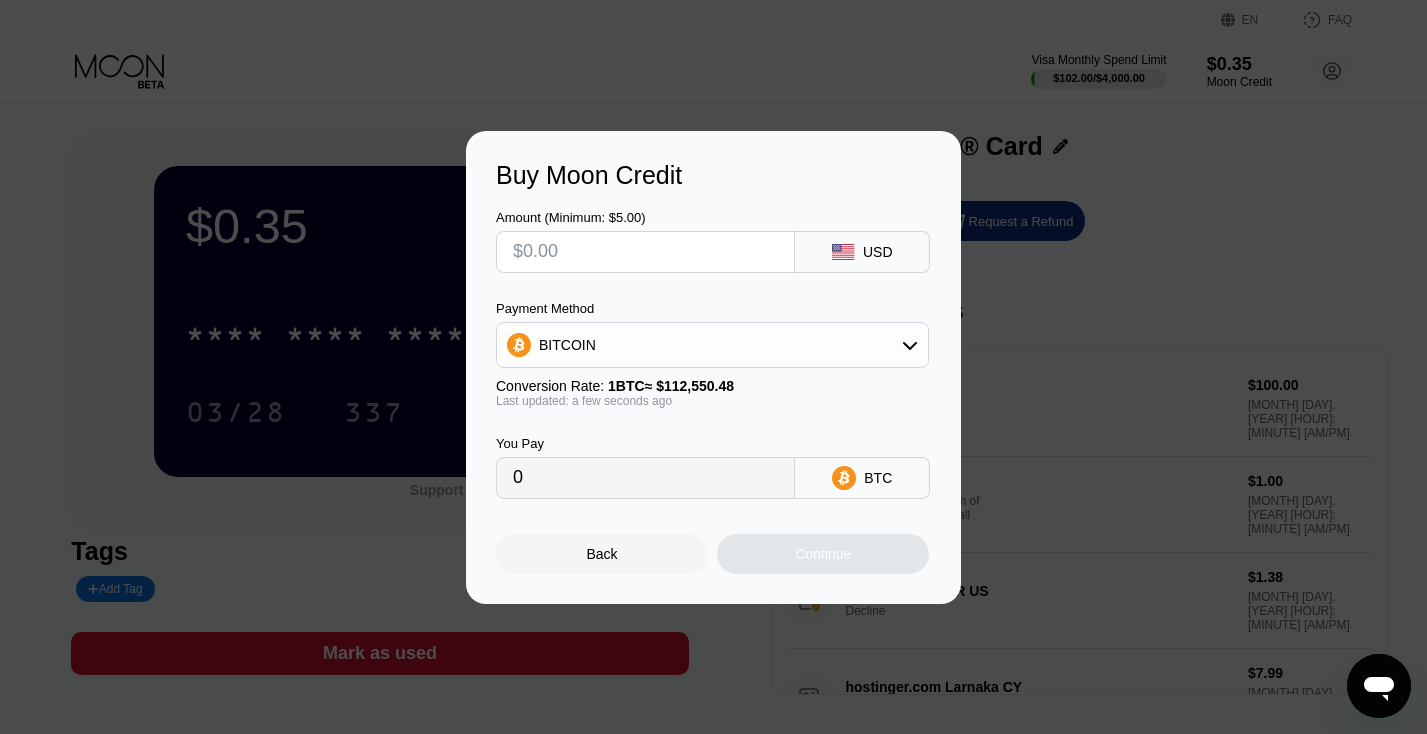 type on "$3" 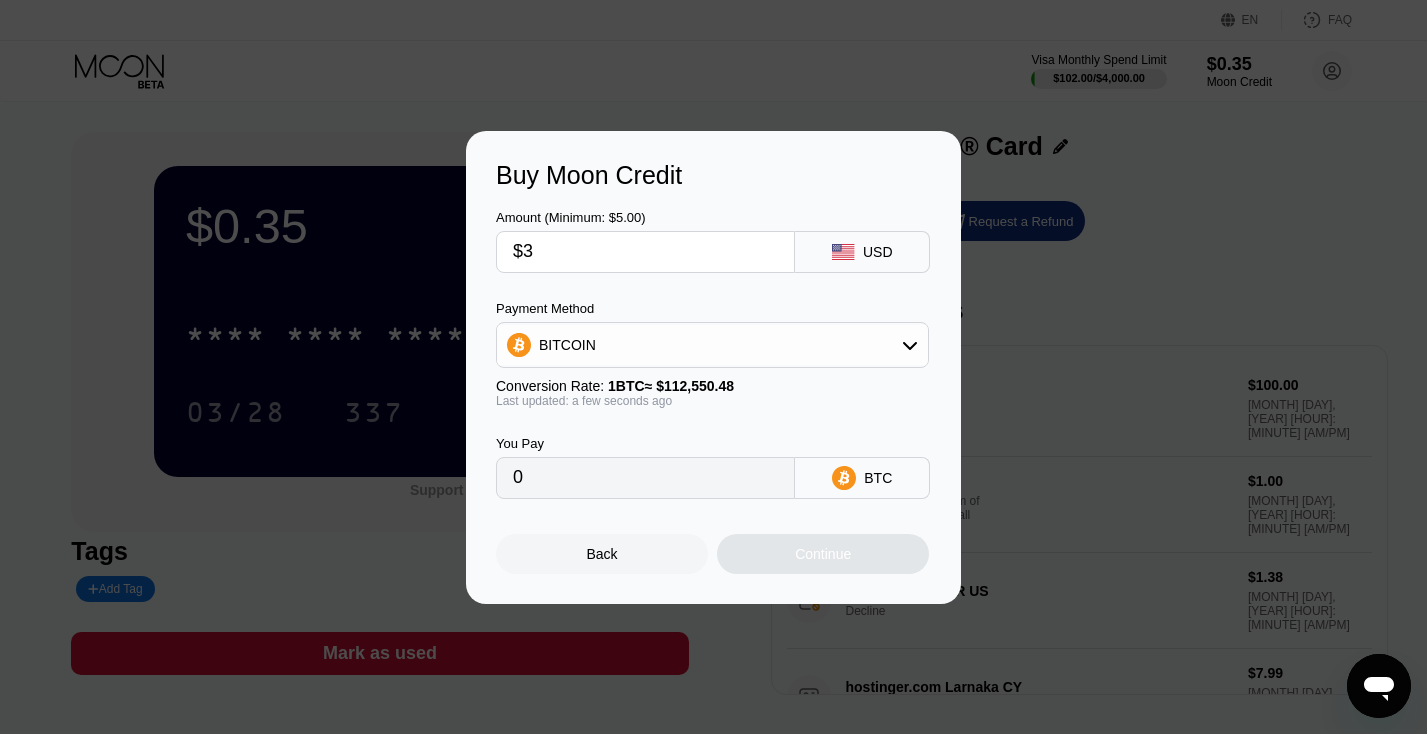 type on "0.00002666" 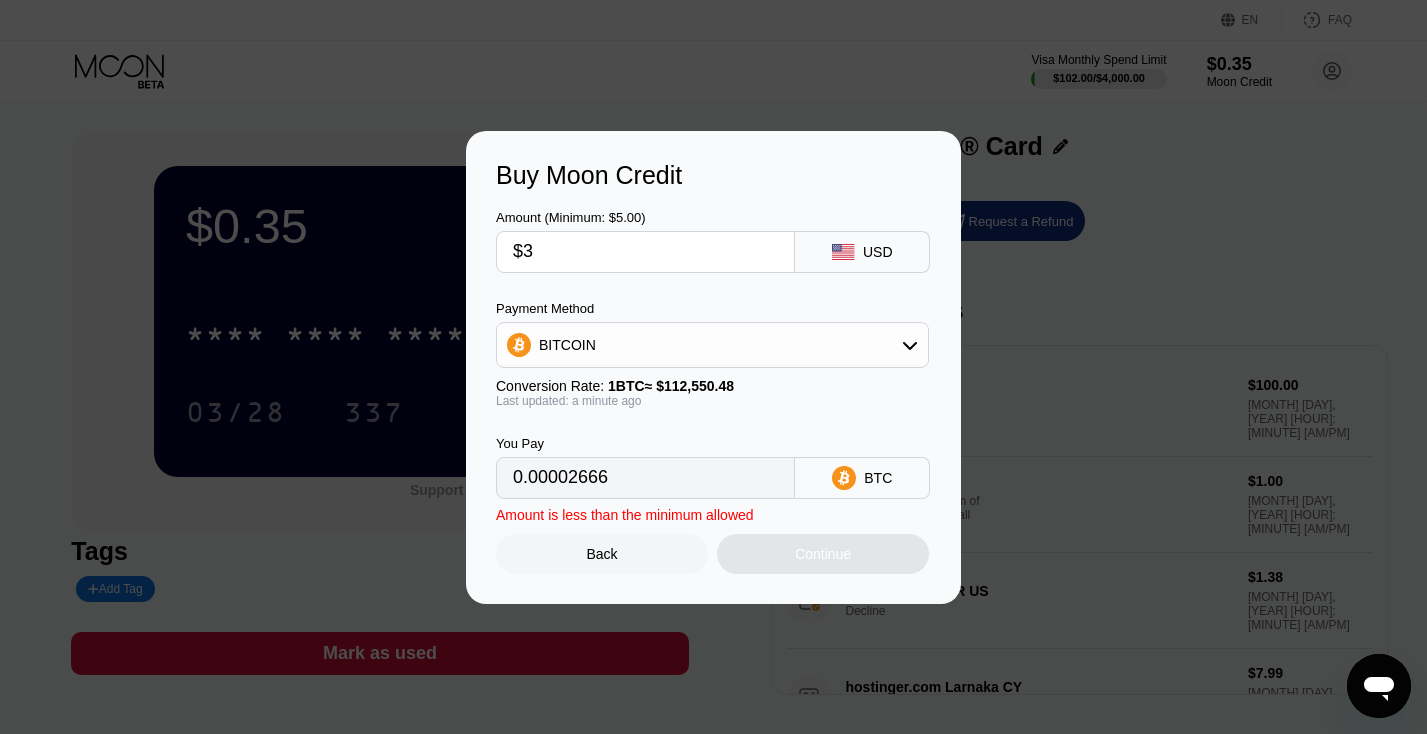 type on "$35" 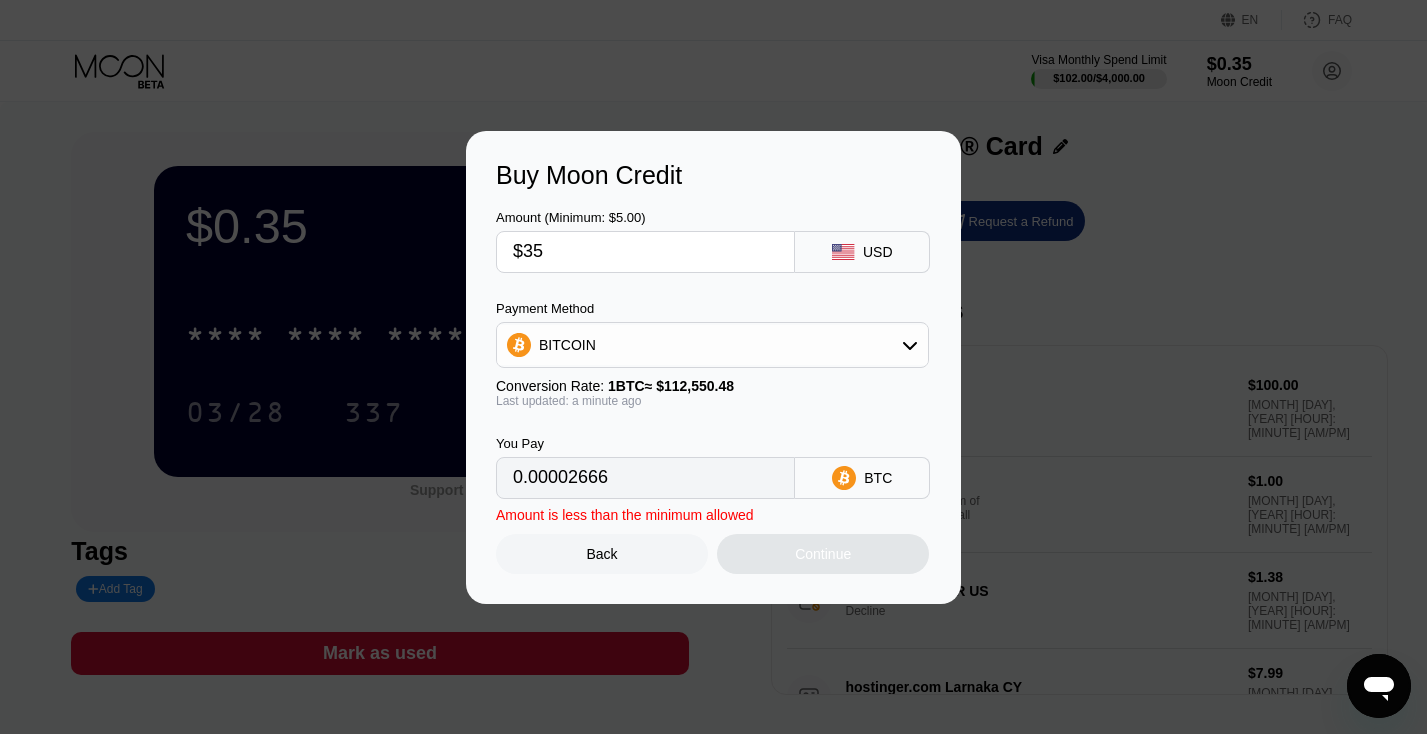 type on "0.00031098" 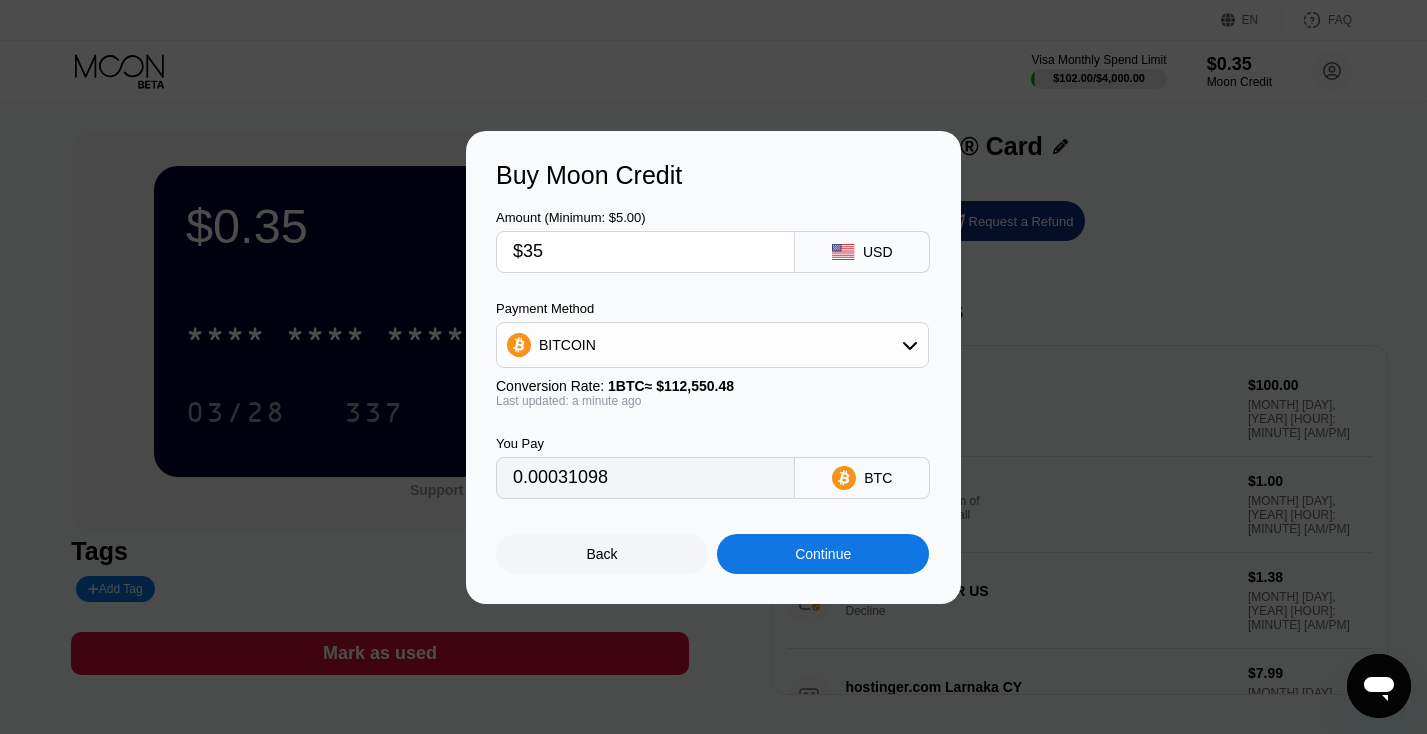 type on "$350" 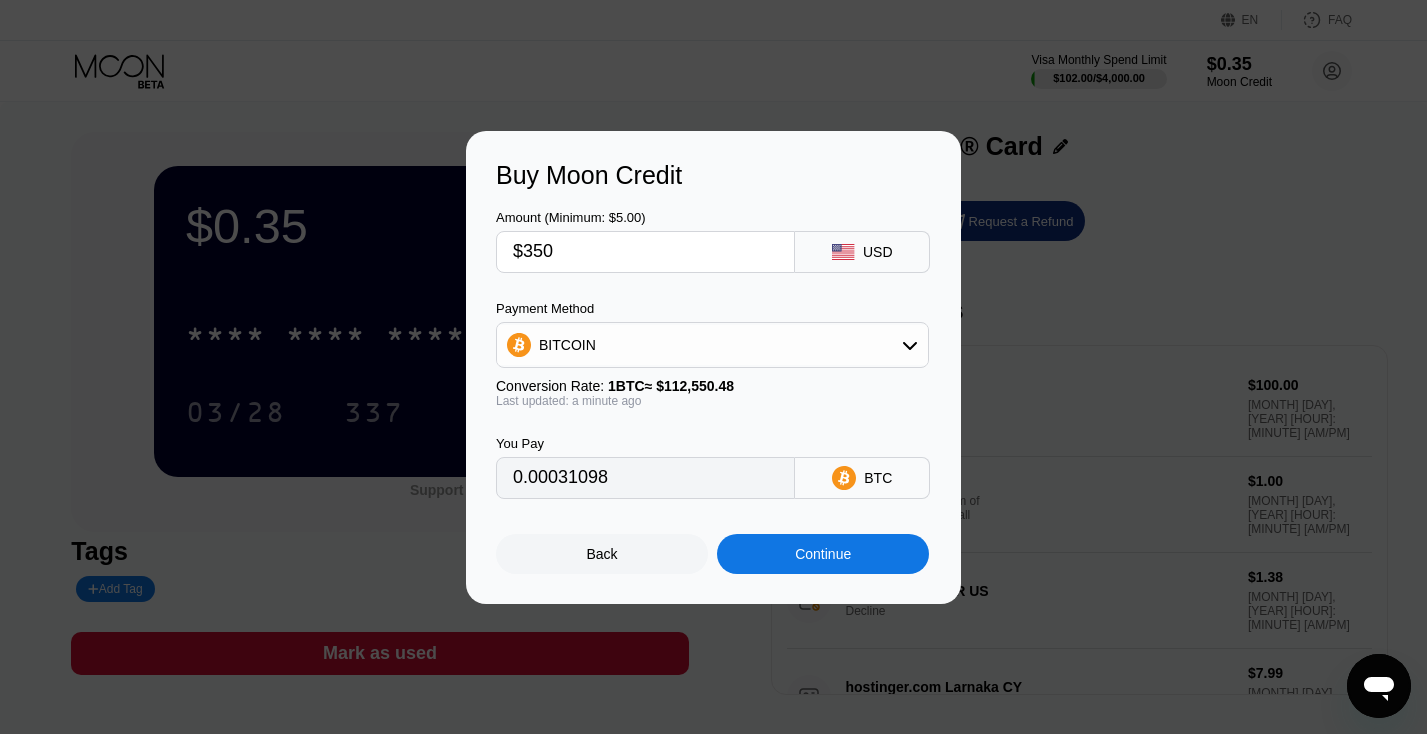 type on "0.00310972" 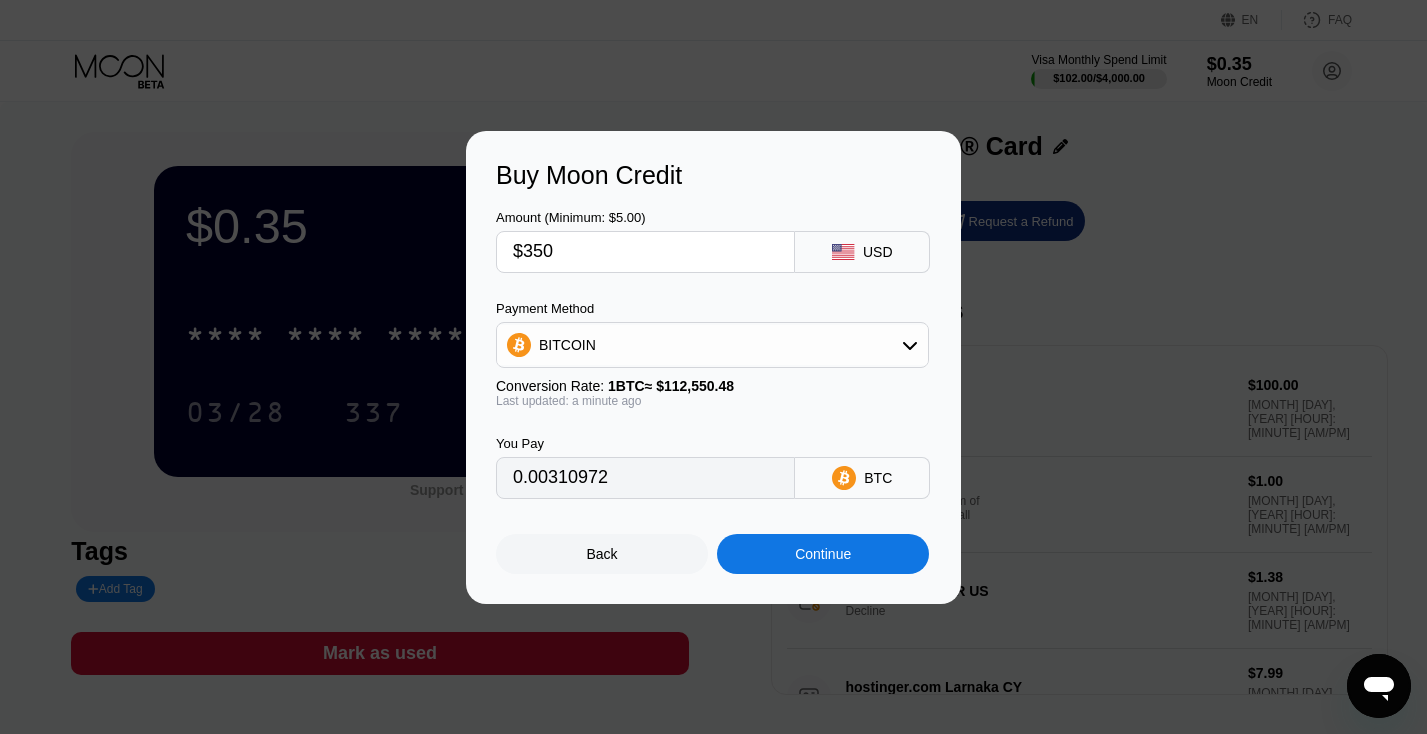 type on "$350" 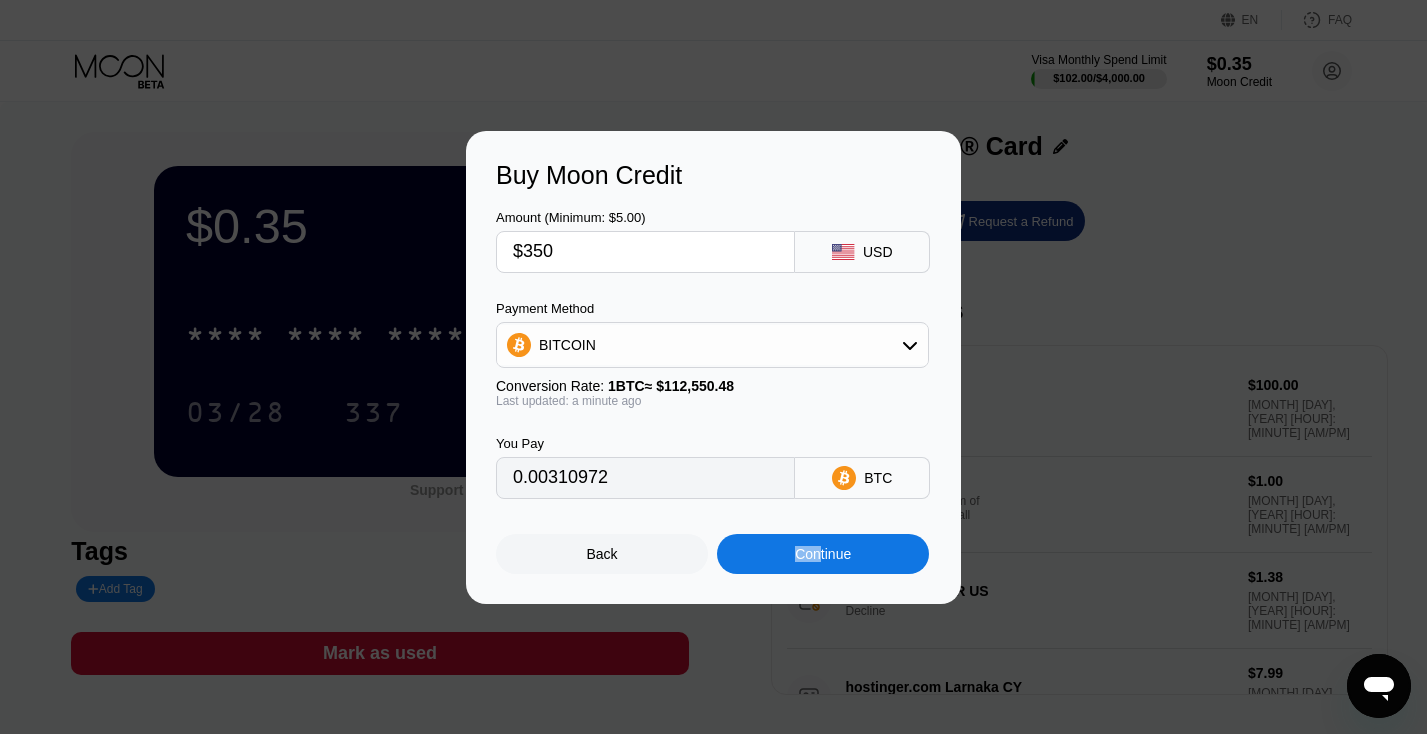 drag, startPoint x: 819, startPoint y: 566, endPoint x: 703, endPoint y: 520, distance: 124.78782 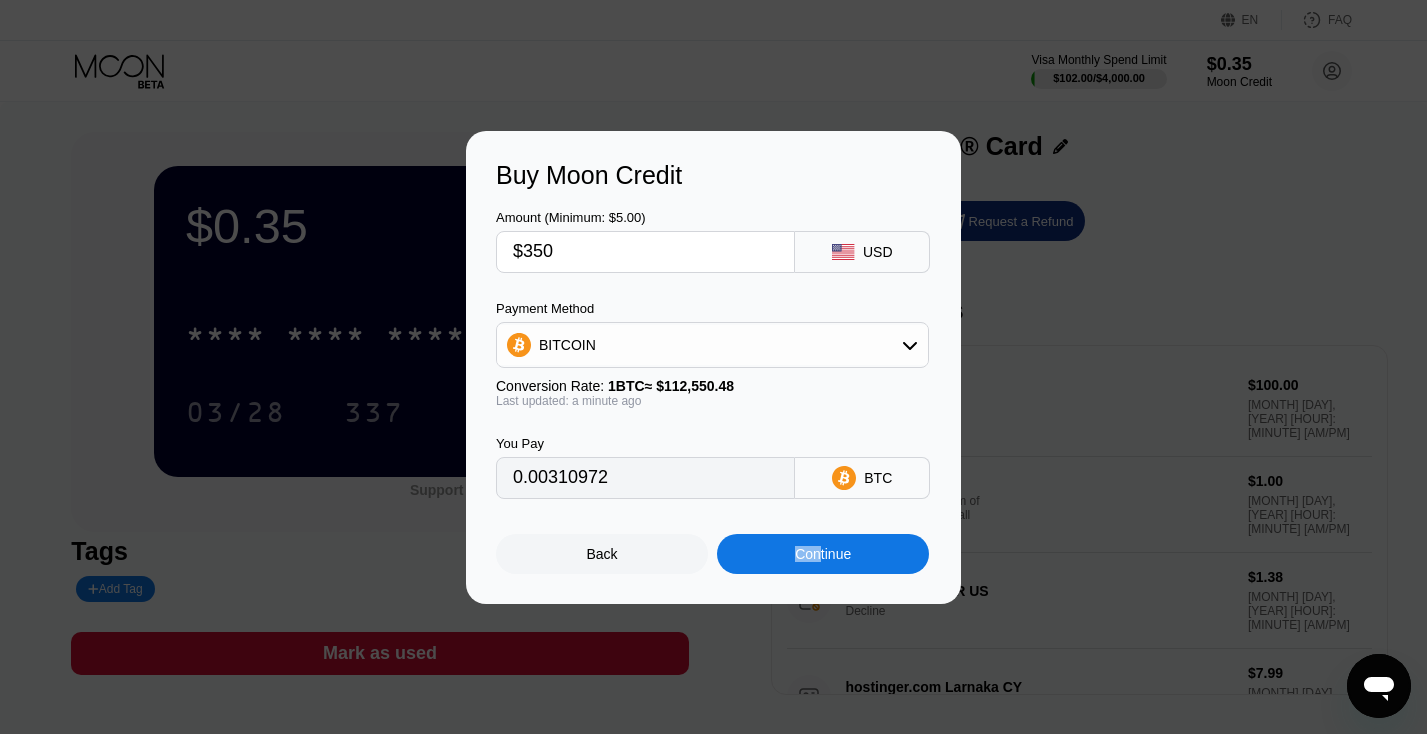 click on "Back Continue" at bounding box center [713, 536] 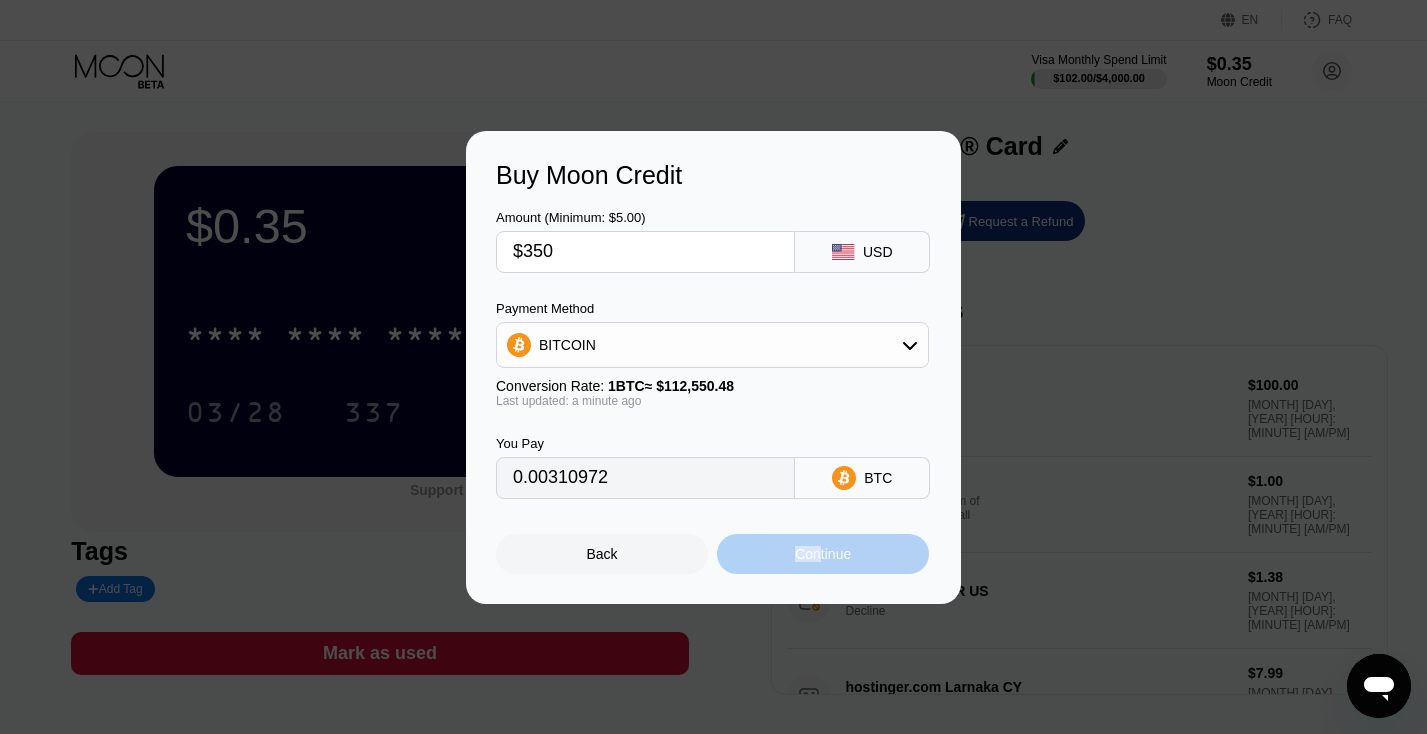 click on "Continue" at bounding box center (823, 554) 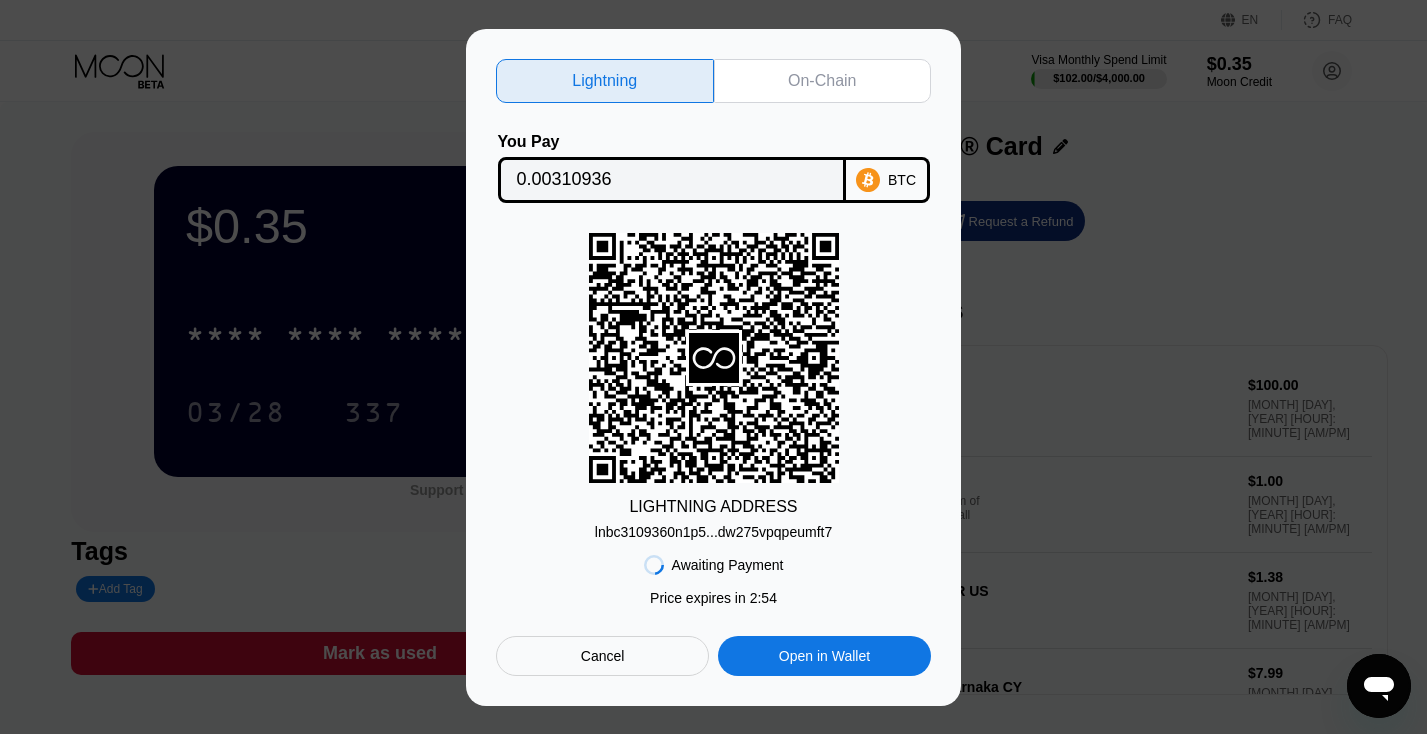 click on "Cancel" at bounding box center [602, 656] 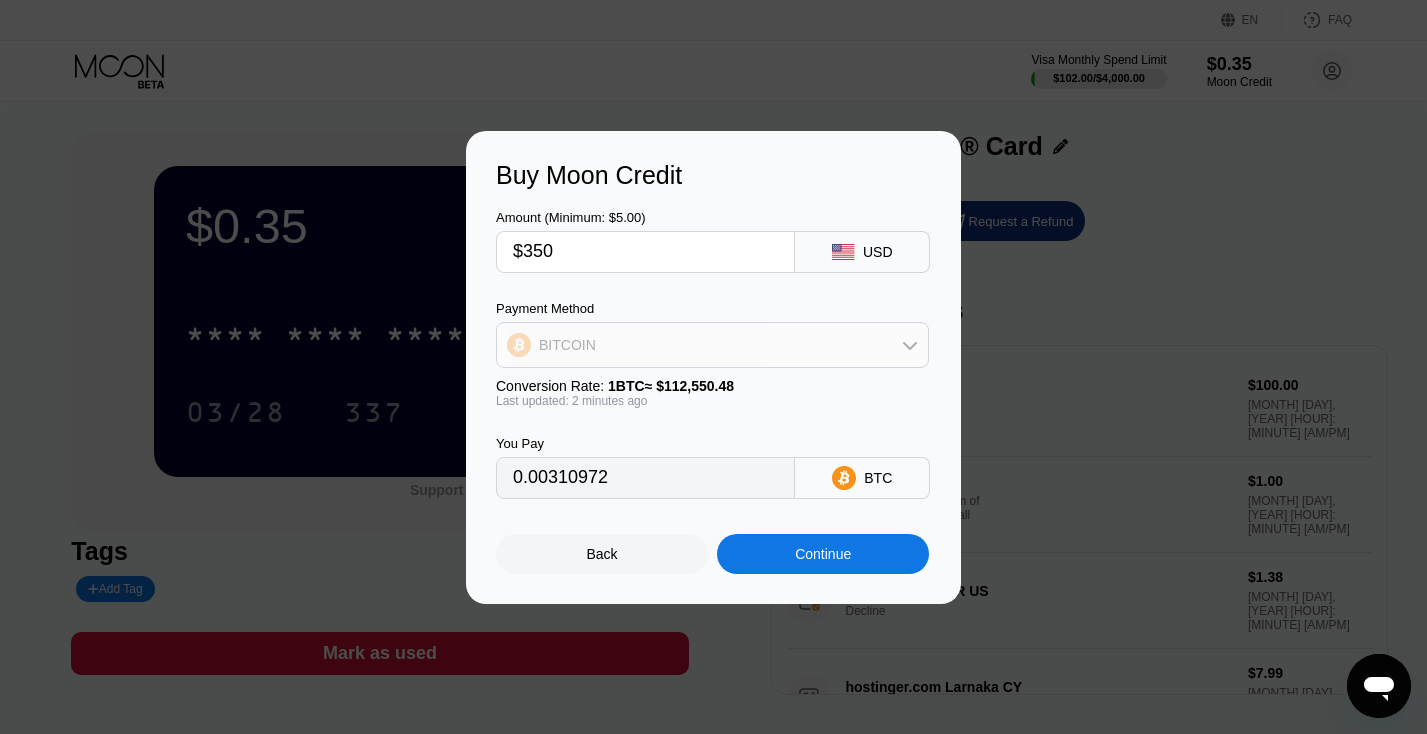 click on "BITCOIN" at bounding box center (712, 345) 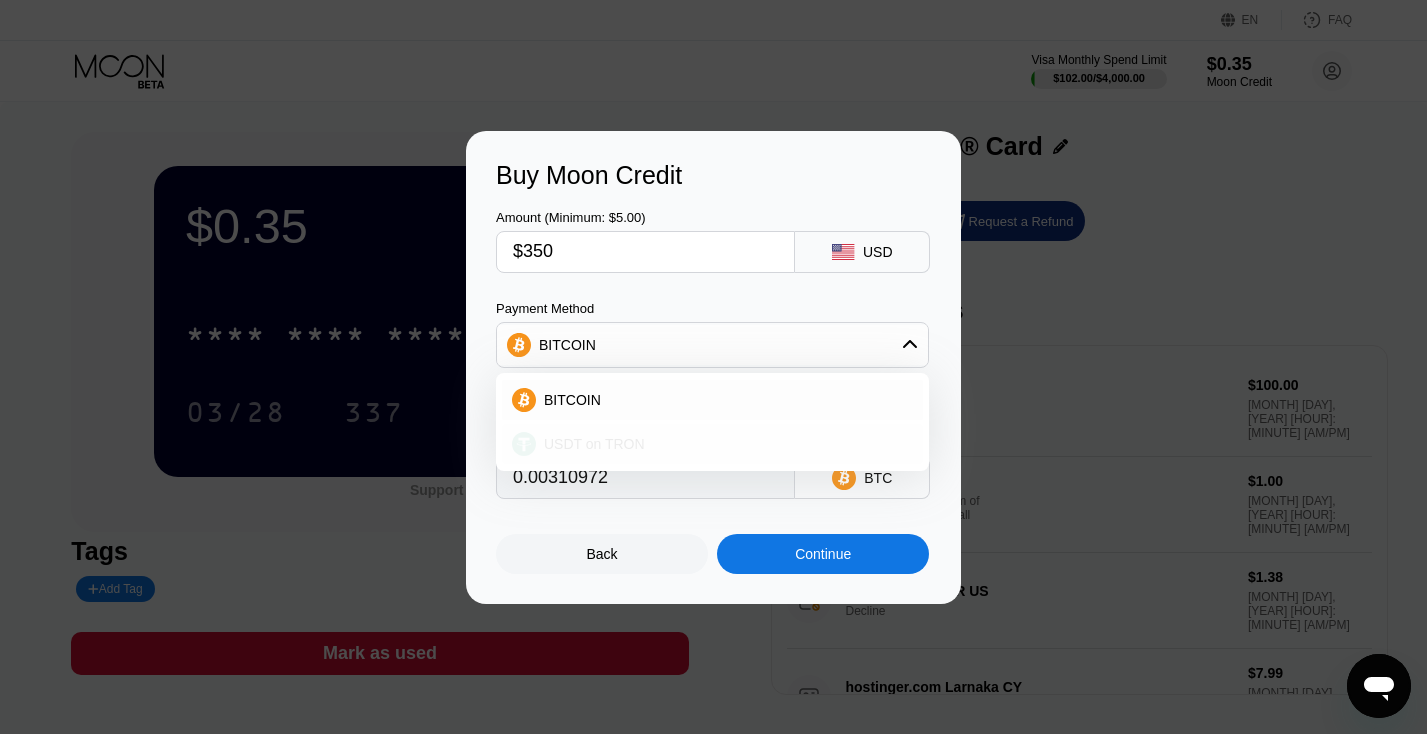 click on "USDT on TRON" at bounding box center [724, 444] 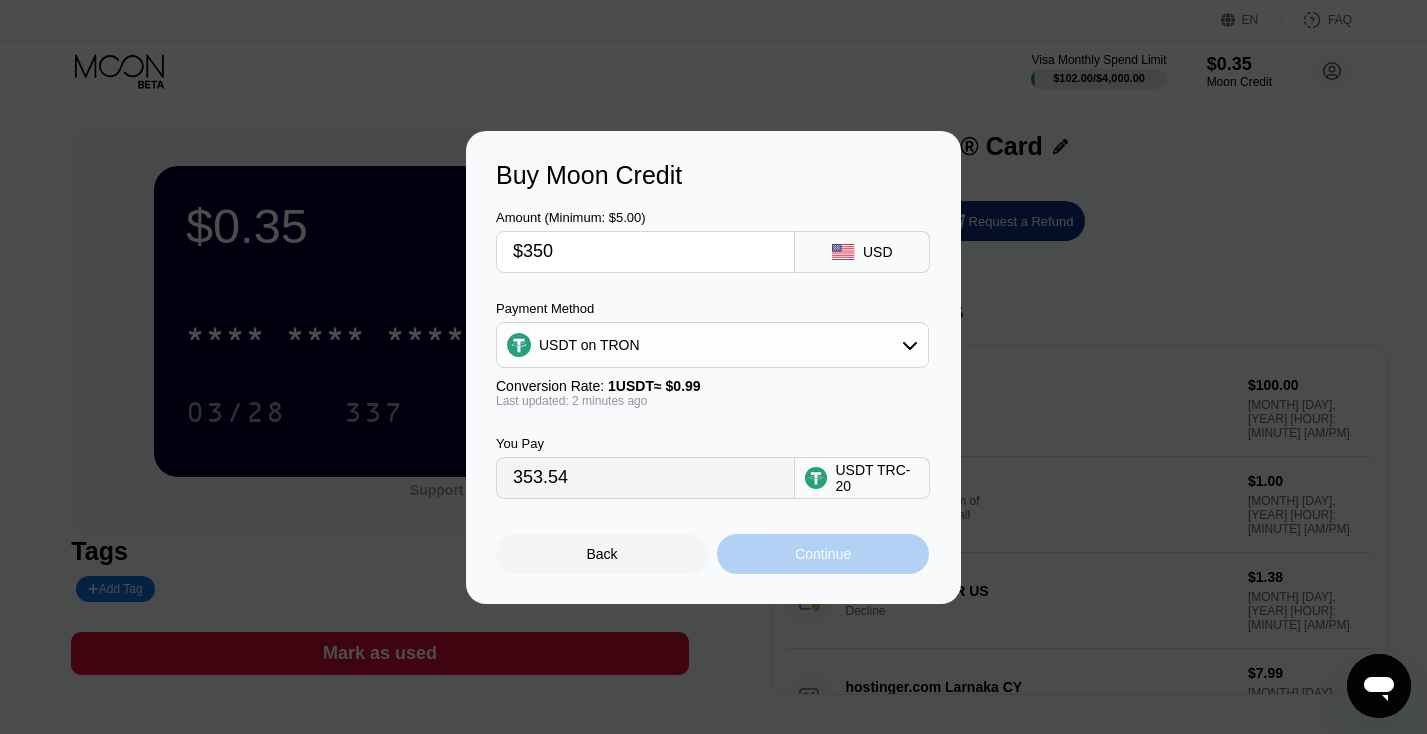 click on "Continue" at bounding box center [823, 554] 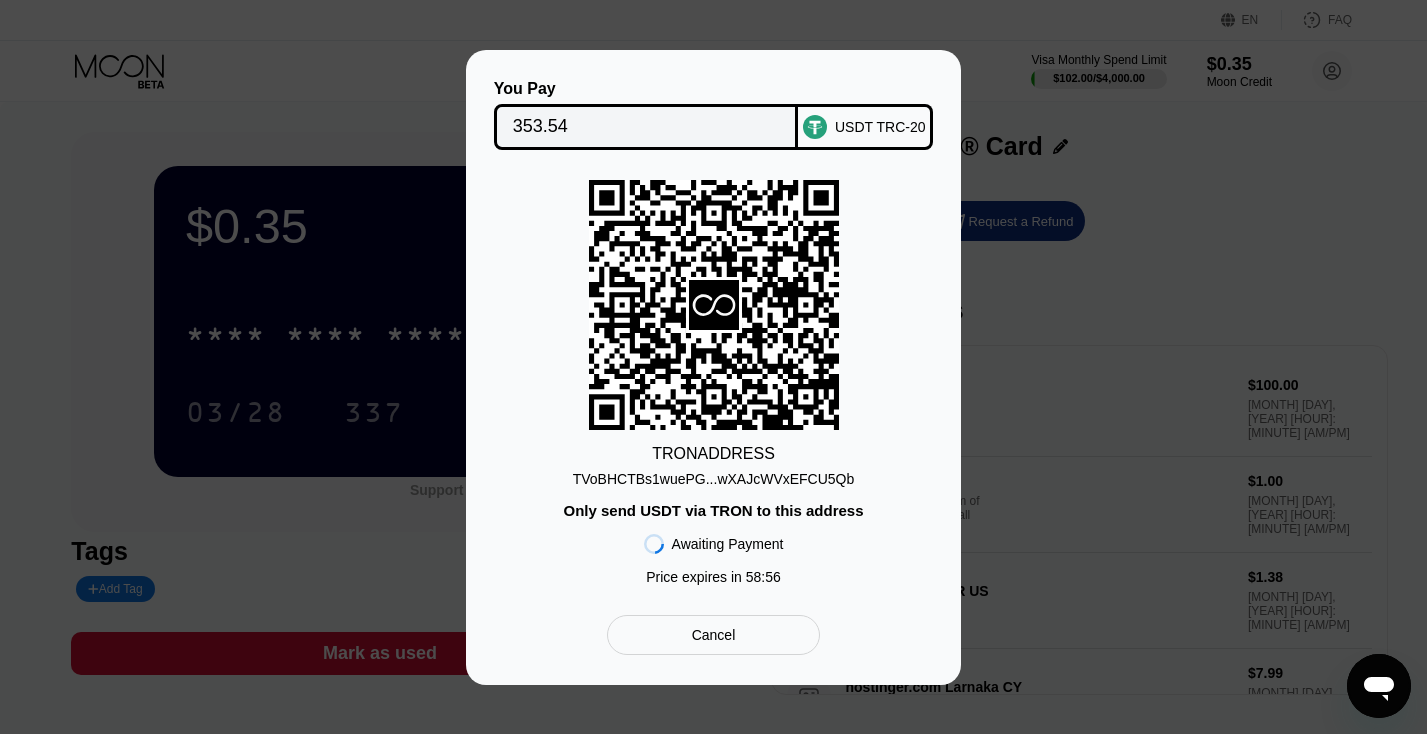 click on "TVoBHCTBs1wuePG...wXAJcWVxEFCU5Qb" at bounding box center (714, 479) 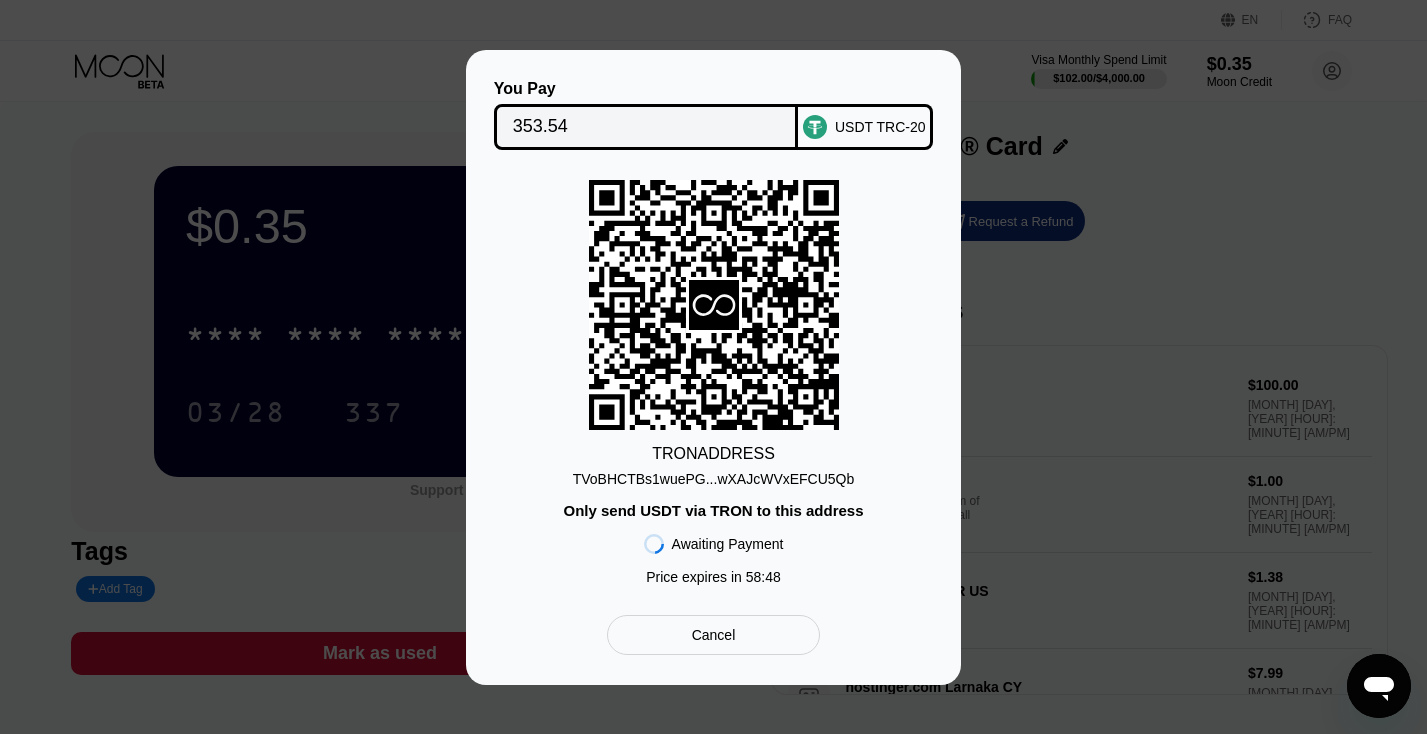 click on "You Pay 353.54 USDT TRC-20 TRON  ADDRESS TVoBHCTBs1wuePG...wXAJcWVxEFCU5Qb Only send USDT via TRON to this address Awaiting Payment Price expires in   58 : 48 Cancel" at bounding box center (713, 367) 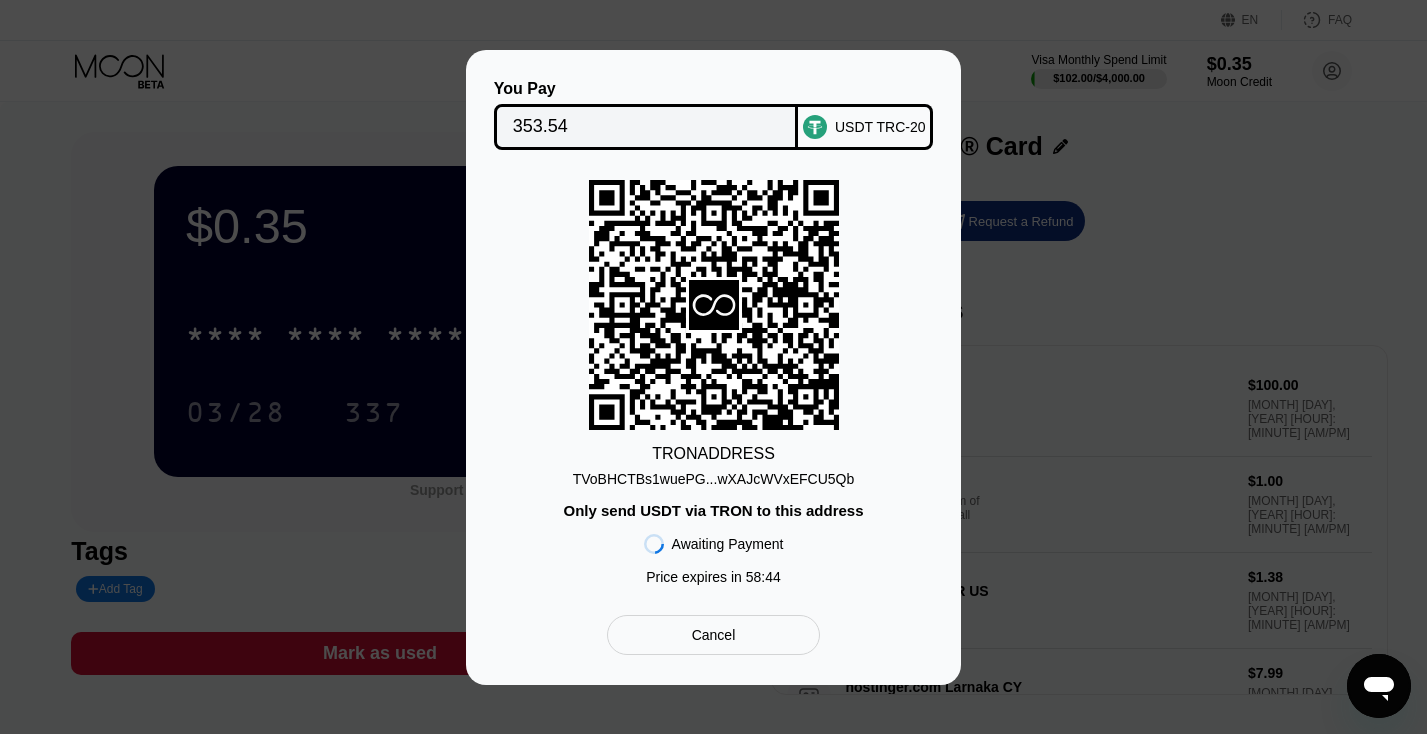 click on "You Pay 353.54 USDT TRC-20 TRON  ADDRESS TVoBHCTBs1wuePG...wXAJcWVxEFCU5Qb Only send USDT via TRON to this address Awaiting Payment Price expires in   58 : 44 Cancel" at bounding box center (713, 367) 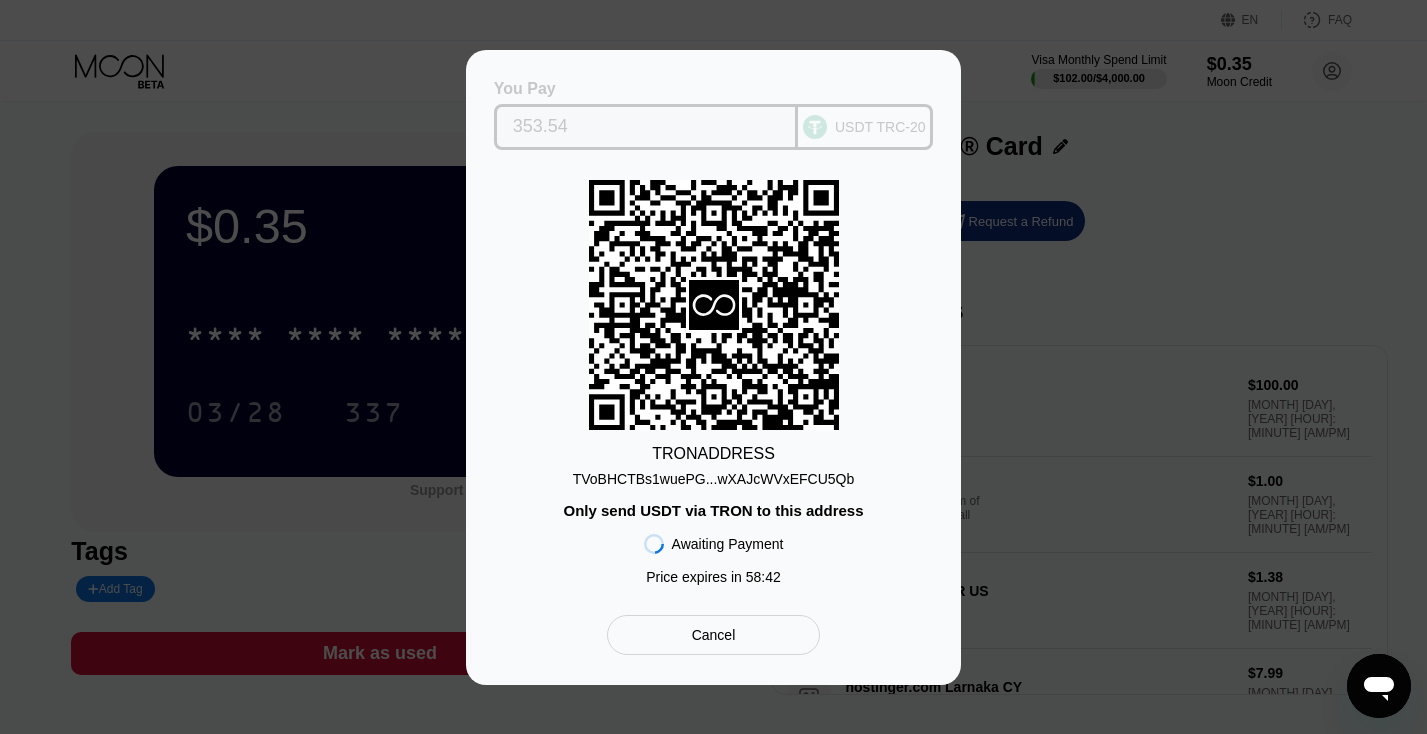 click on "353.54" at bounding box center (646, 127) 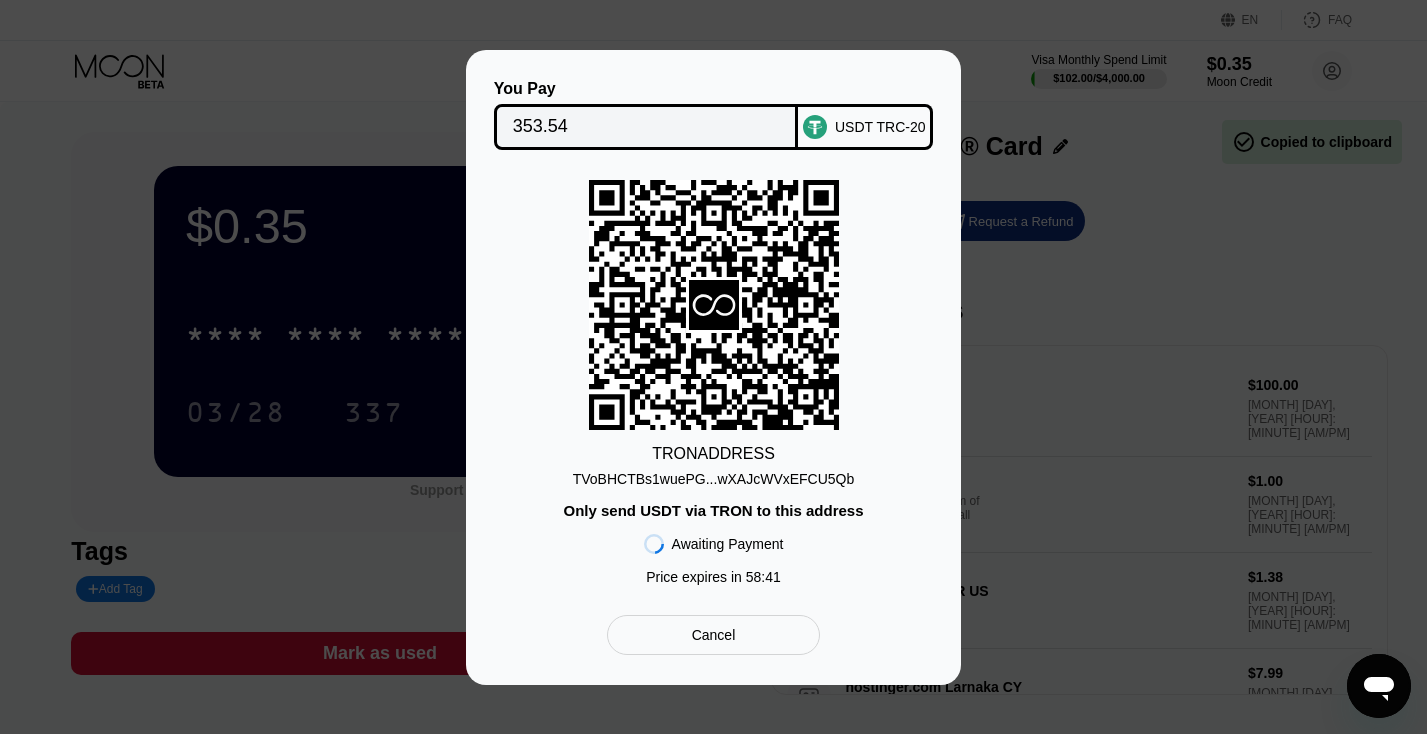 click on "353.54" at bounding box center (646, 127) 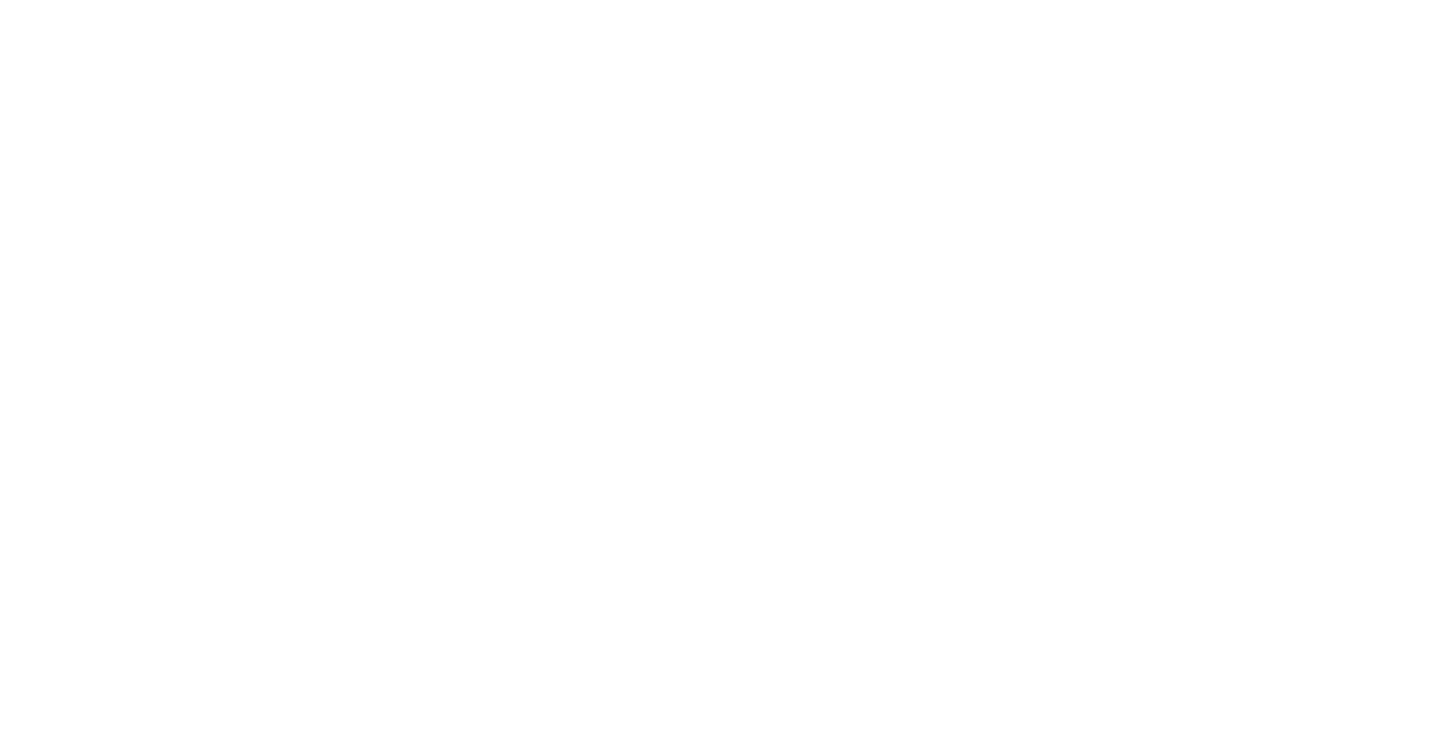 scroll, scrollTop: 0, scrollLeft: 0, axis: both 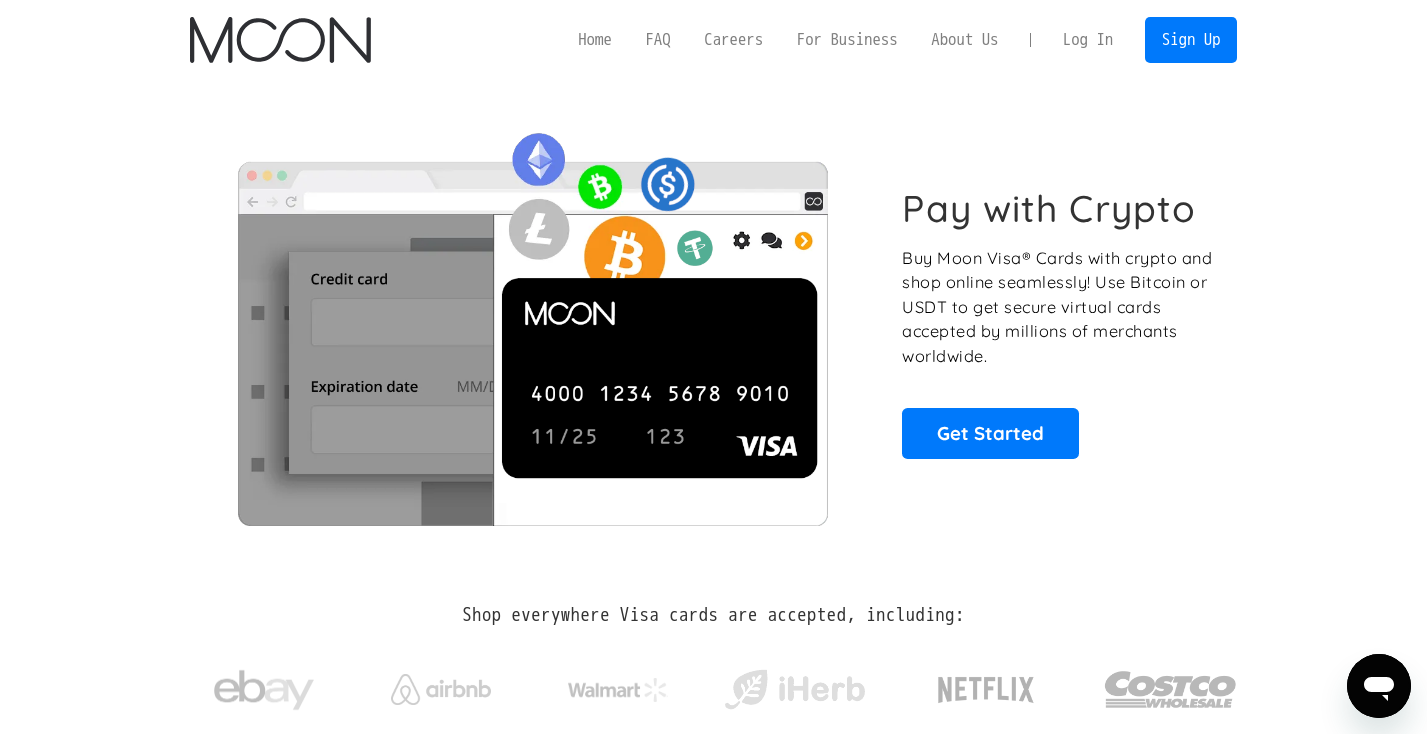 click on "Log In" at bounding box center (1088, 40) 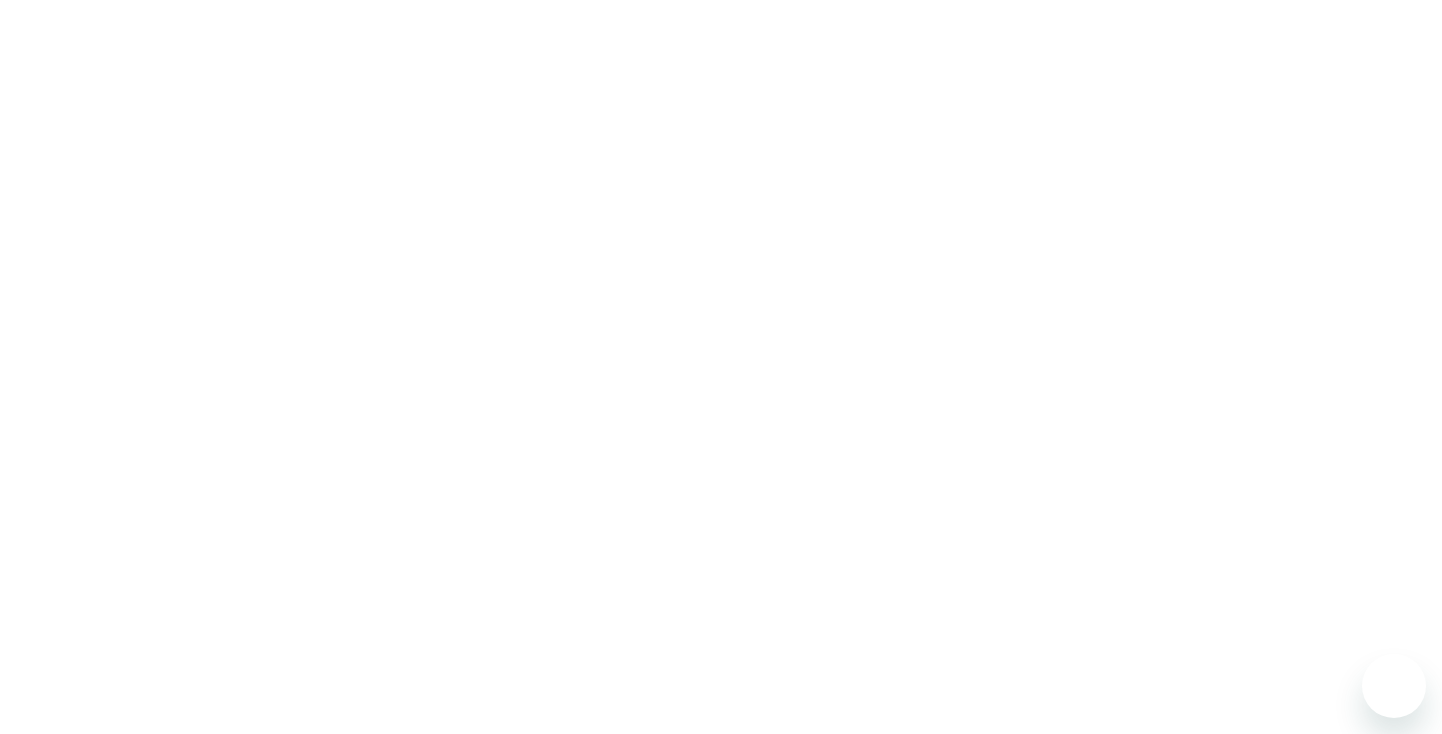 scroll, scrollTop: 0, scrollLeft: 0, axis: both 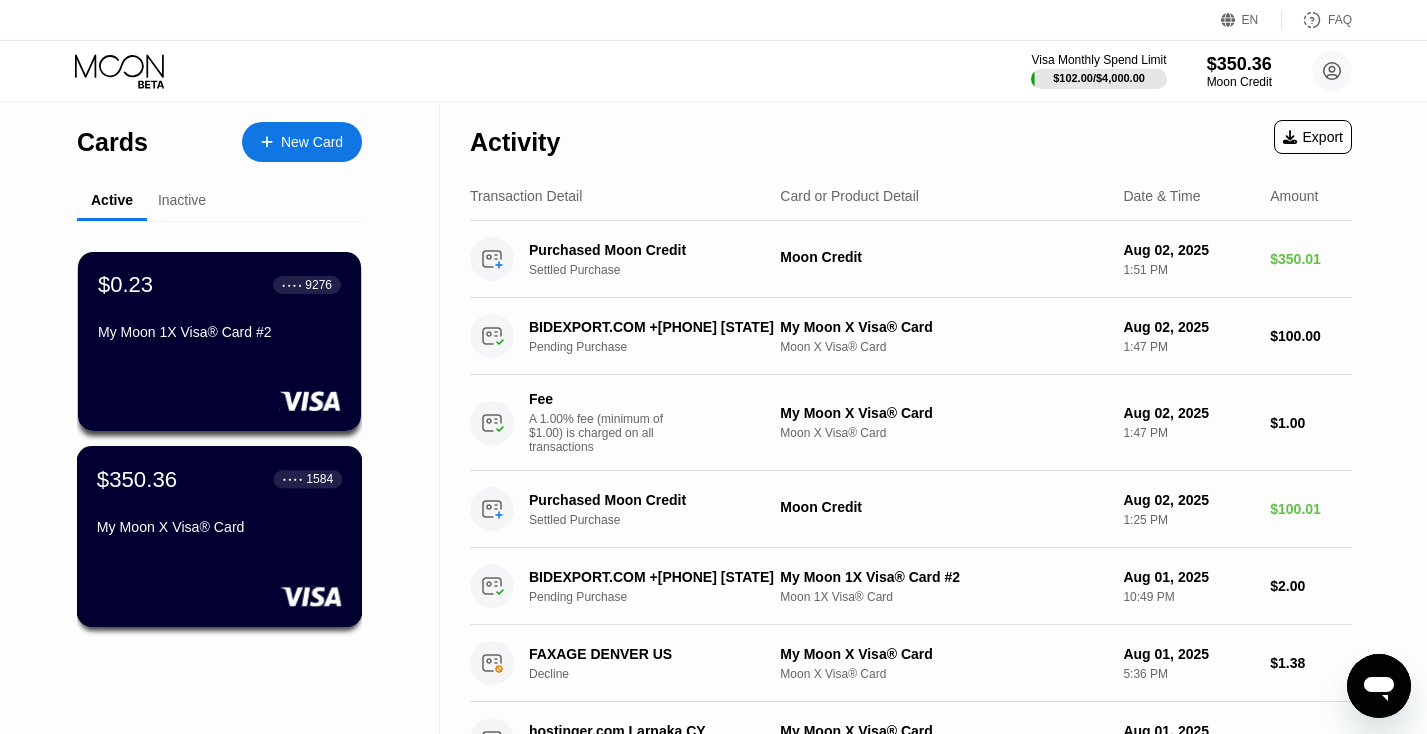 click on "$350.36 ● ● ● ● [CARD_LAST_FOUR] My Moon X Visa® Card" at bounding box center [219, 504] 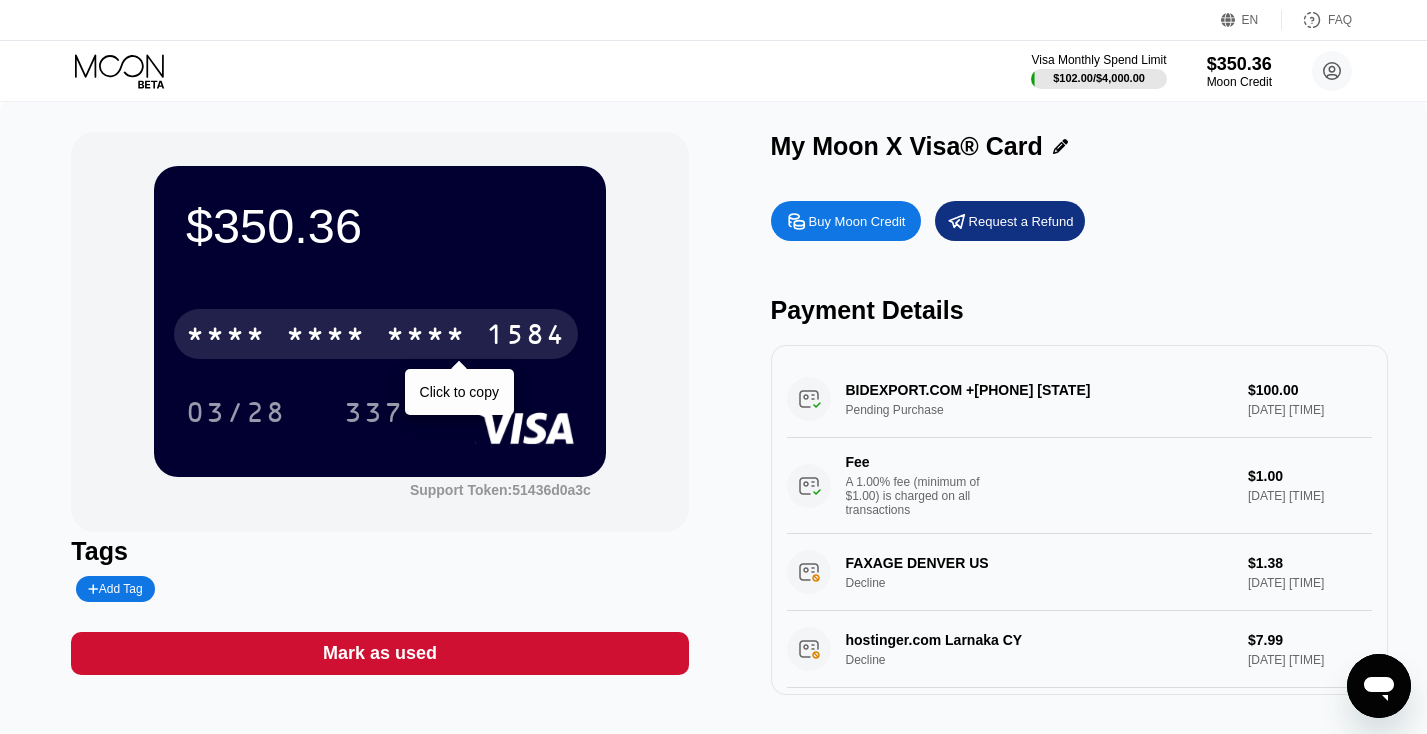 click on "* * * * * * * * * * * * 1584" at bounding box center (376, 334) 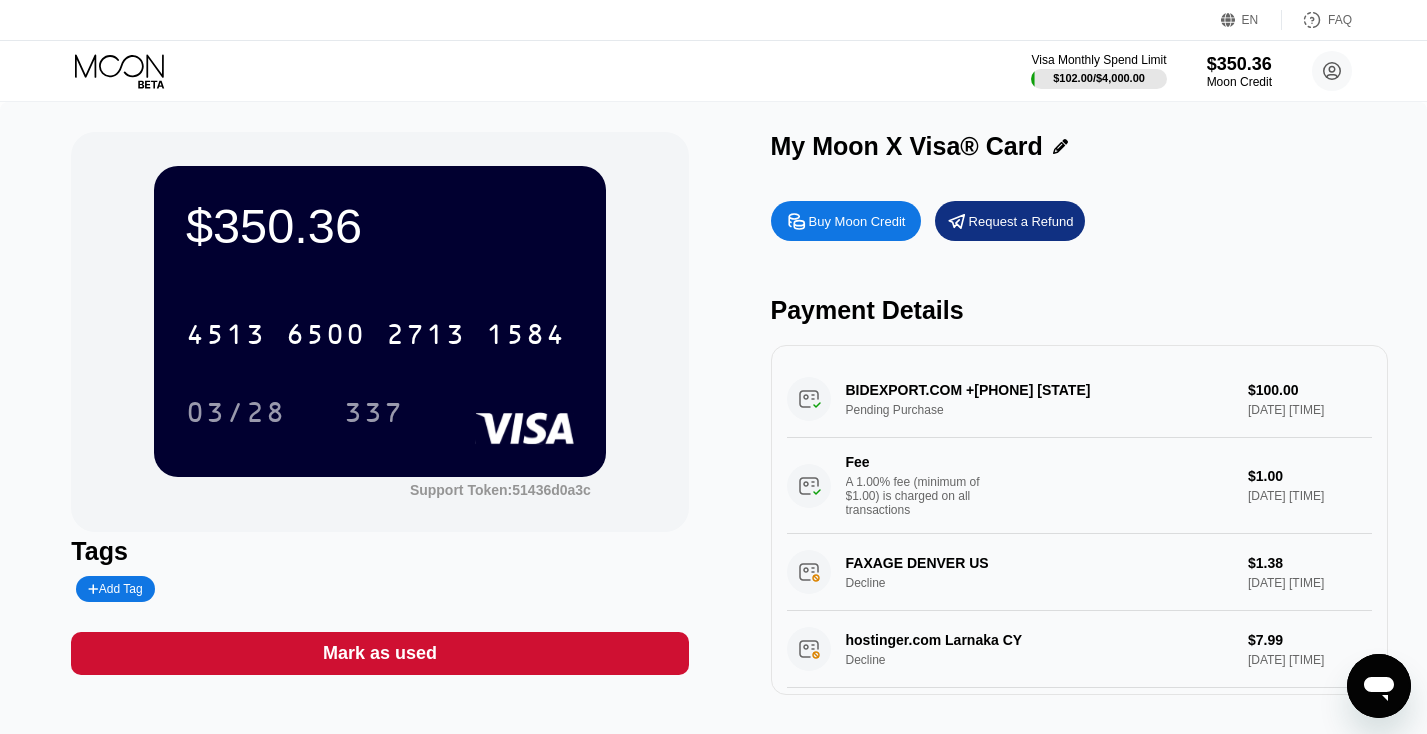 click on "Buy Moon Credit Request a Refund Payment Details BIDEXPORT.COM            +13052858417 US Pending Purchase $100.00 Aug 02, 2025 1:47 PM Fee A 1.00% fee (minimum of $1.00) is charged on all transactions $1.00 Aug 02, 2025 1:47 PM FAXAGE                   DENVER       US Decline $1.38 Aug 01, 2025 5:36 PM hostinger.com            Larnaka      CY Decline $7.99 Aug 01, 2025 9:37 AM HOSTINGER* HOSTINGER.C   +37064503378 CY Decline $13.99 Aug 01, 2025 2:43 AM HOSTINGER* HOSTINGER.C   +37064503378 CY Settled Purchase $2.19 Jul 29, 2025 8:50 PM Fee A 1.00% fee (minimum of $1.00) is charged on all transactions $1.00 Jul 29, 2025 8:50 PM HOSTINGER* HOSTINGER.C   +37064503378 CY Settled Purchase $9.99 Jul 29, 2025 1:46 PM Fee A 1.00% fee (minimum of $1.00) is charged on all transactions $1.00 Jul 29, 2025 1:46 PM HOSTINGER* HOSTINGER.C   +37064503378 CY Settled Purchase $10.19 Jul 29, 2025 1:35 PM Fee A 1.00% fee (minimum of $1.00) is charged on all transactions $1.00 Jul 29, 2025 1:35 PM Settled Purchase $3.00 Fee Fee" at bounding box center (1079, 443) 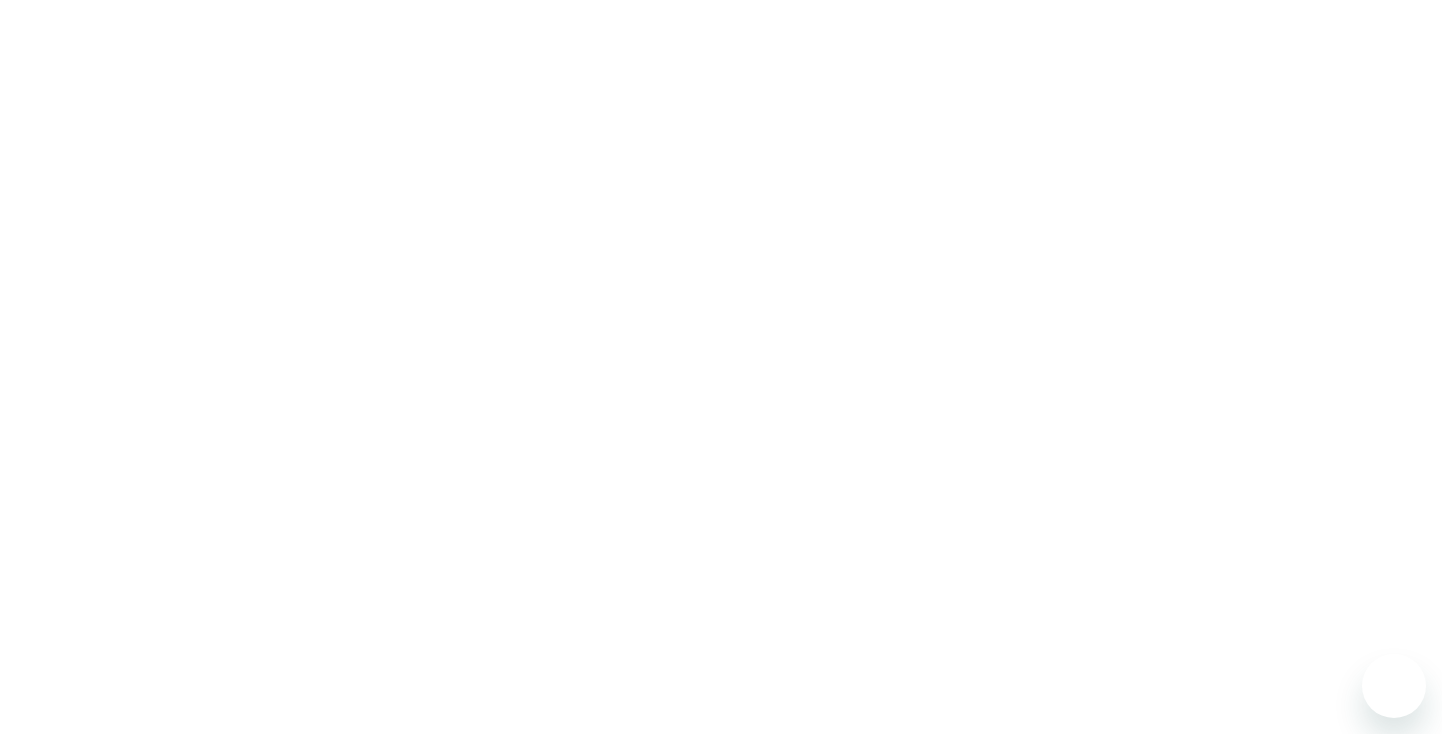 scroll, scrollTop: 0, scrollLeft: 0, axis: both 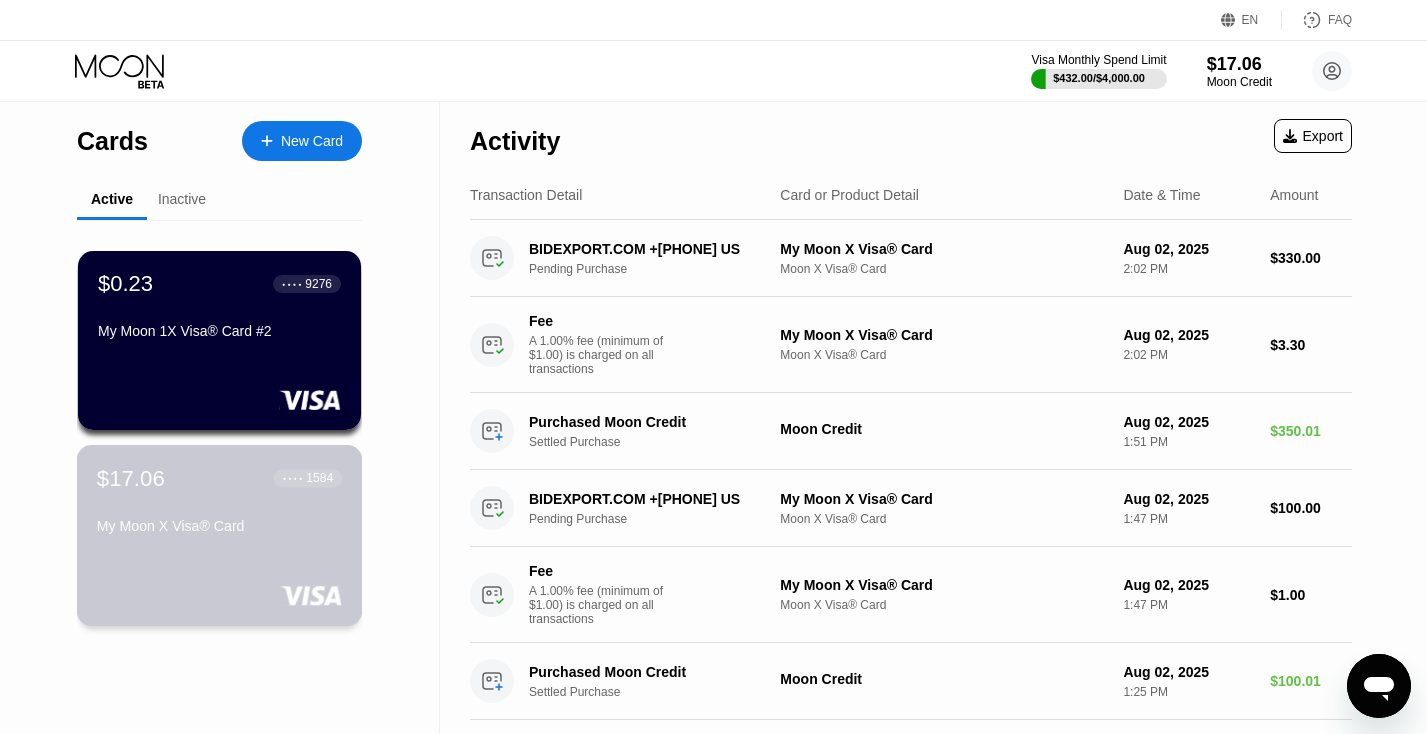 click on "$17.06 ● ● ● ● 1584 My Moon X Visa® Card" at bounding box center (219, 503) 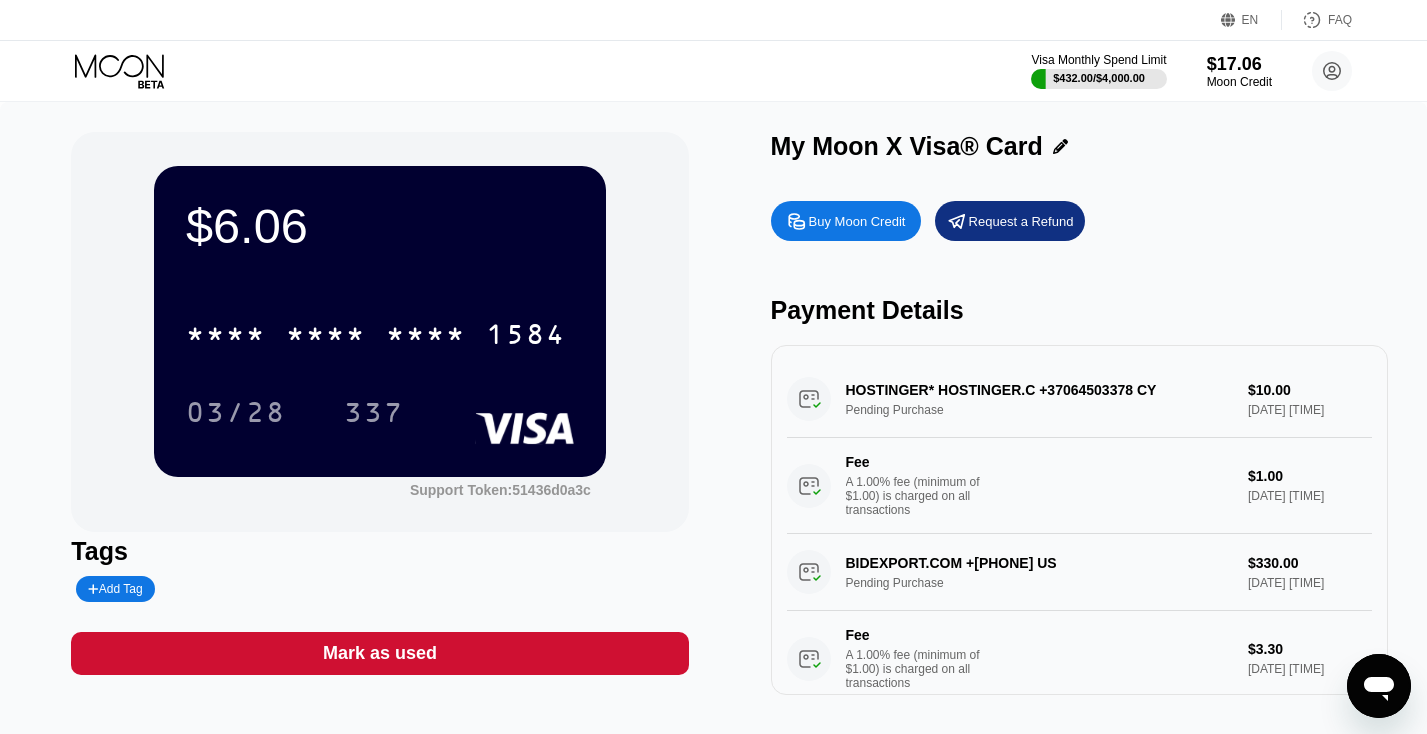 click on "$6.06 * * * * * * * * * * * * 1584 03/28 337 Support Token:  51436d0a3c Tags  Add Tag Mark as used My Moon X Visa® Card Buy Moon Credit Request a Refund Payment Details HOSTINGER* HOSTINGER.C   +[PHONE] CY Pending Purchase $10.00 [DATE] [TIME] Fee A 1.00% fee (minimum of $1.00) is charged on all transactions $1.00 [DATE] [TIME] BIDEXPORT.COM            +[PHONE] US Pending Purchase $330.00 [DATE] [TIME] Fee A 1.00% fee (minimum of $1.00) is charged on all transactions $3.30 [DATE] [TIME] BIDEXPORT.COM            +[PHONE] US Pending Purchase $100.00 [DATE] [TIME] Fee A 1.00% fee (minimum of $1.00) is charged on all transactions $1.00 [DATE] [TIME] FAXAGE                   [CITY]       US Decline $1.38 [DATE] [TIME] hostinger.com            Larnaka      CY Decline $7.99 [DATE] [TIME] HOSTINGER* HOSTINGER.C   +[PHONE] CY Decline $13.99 [DATE] [TIME] HOSTINGER* HOSTINGER.C   +[PHONE] CY Settled Purchase $2.19 [DATE] [TIME]" at bounding box center [713, 423] 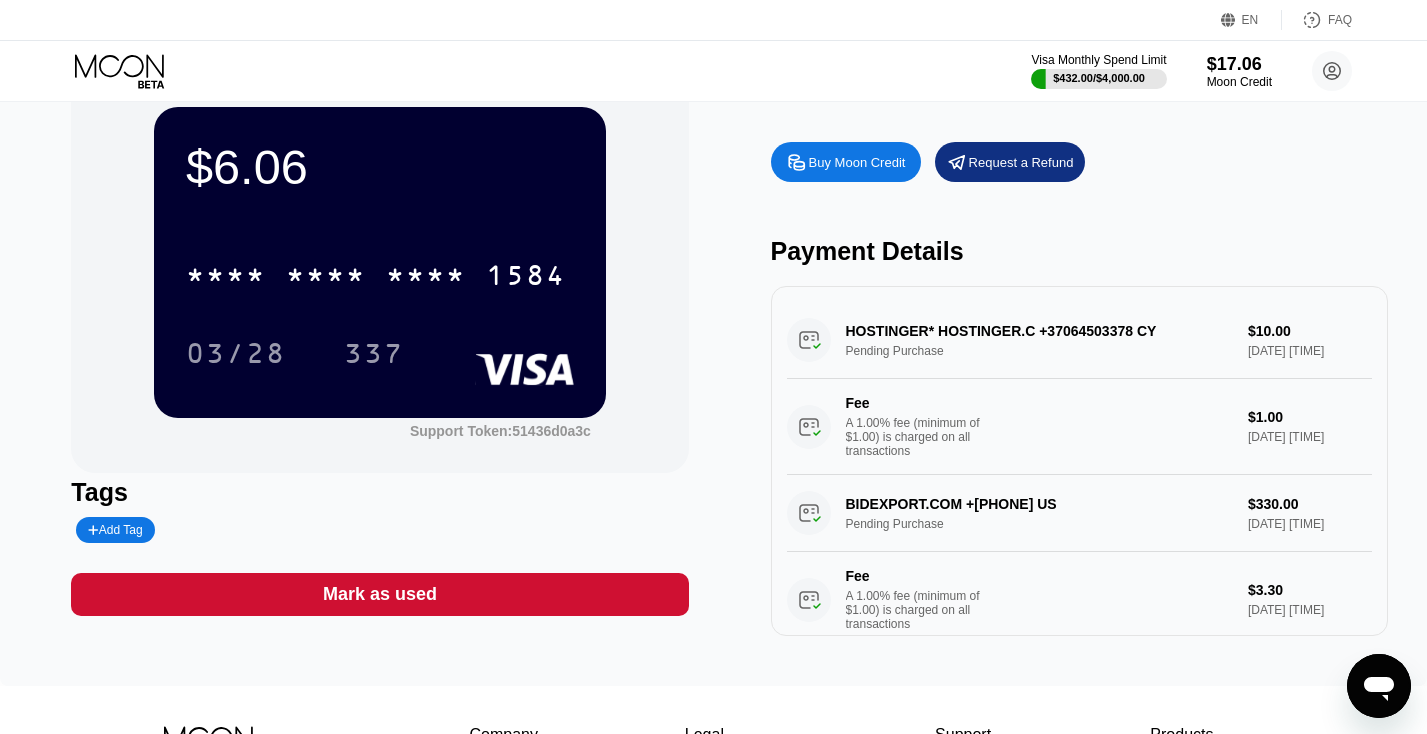 scroll, scrollTop: 0, scrollLeft: 0, axis: both 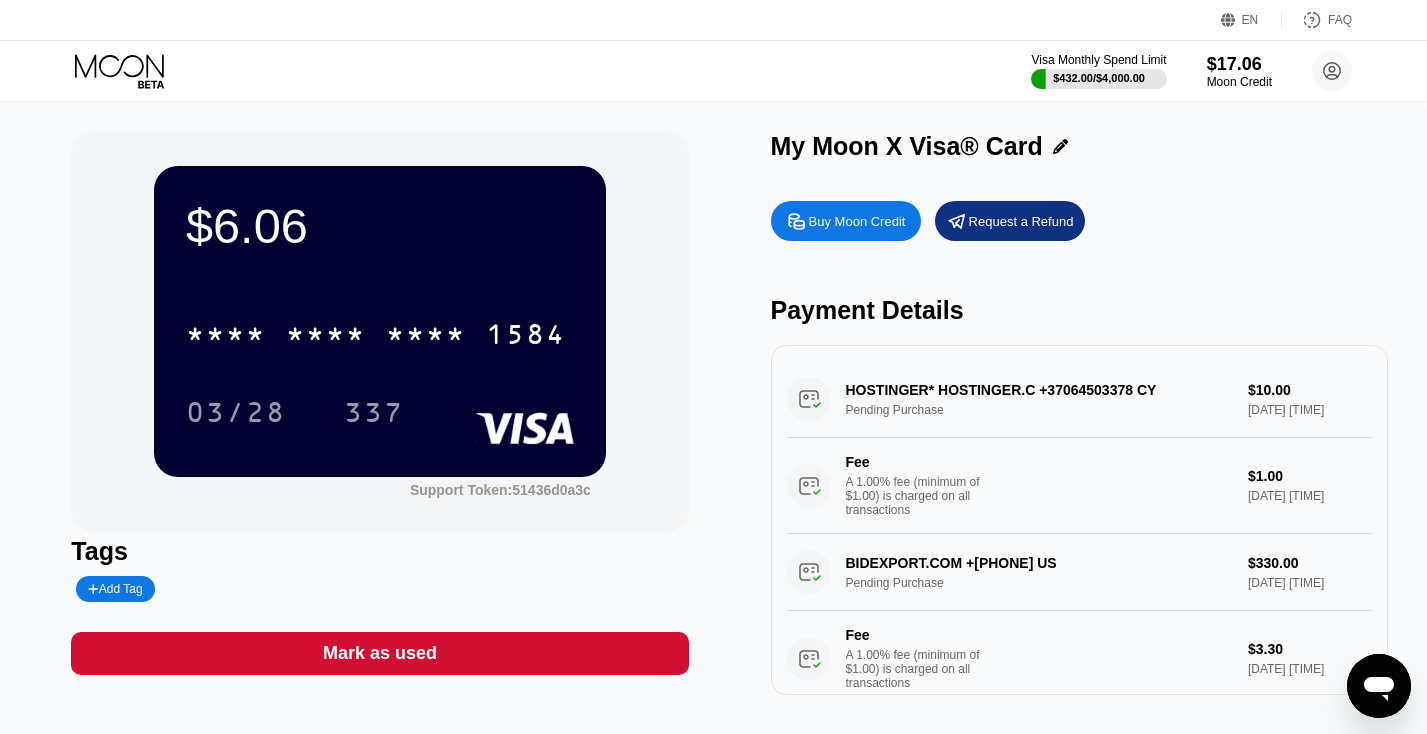 click on "Visa Monthly Spend Limit $432.00 / $4,000.00 $17.06 Moon Credit [EMAIL]  Home Settings Support Careers About Us Log out Privacy policy Terms" at bounding box center (713, 71) 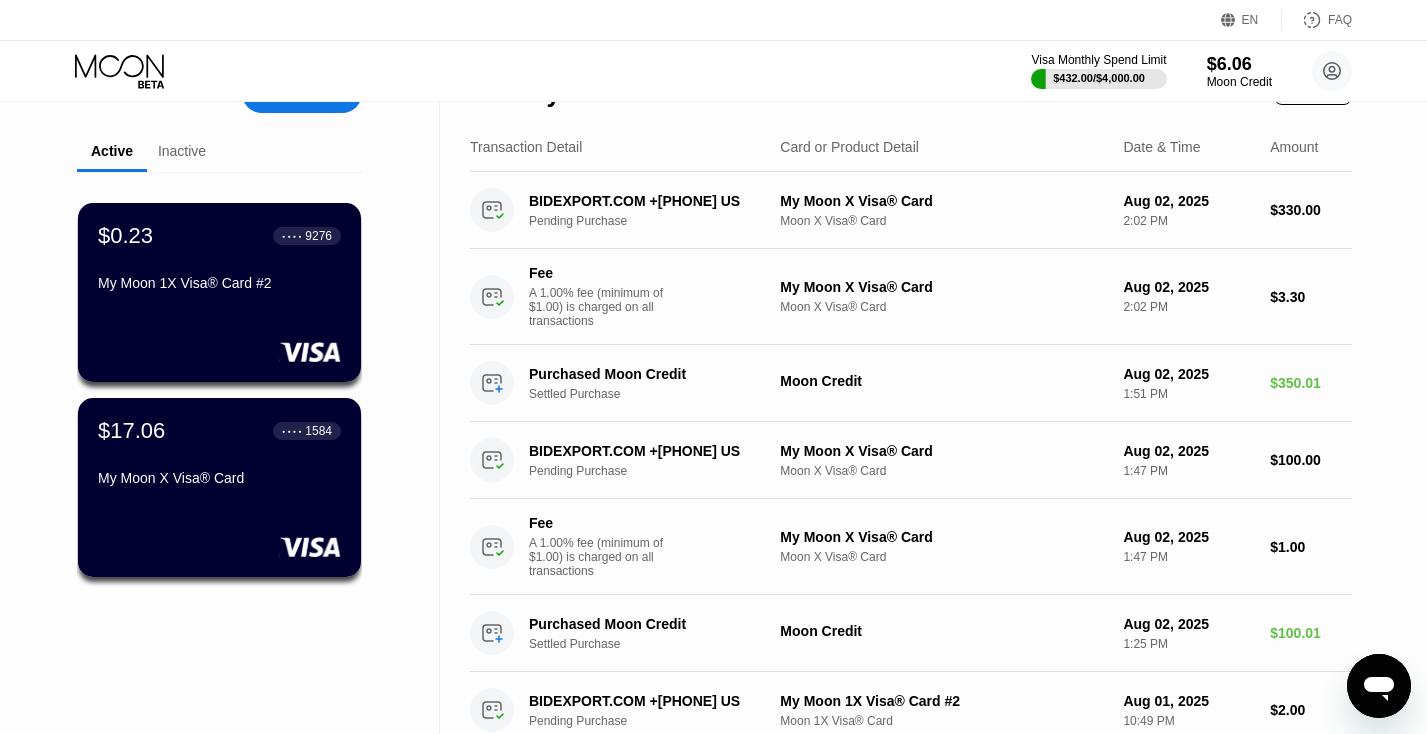 scroll, scrollTop: 53, scrollLeft: 0, axis: vertical 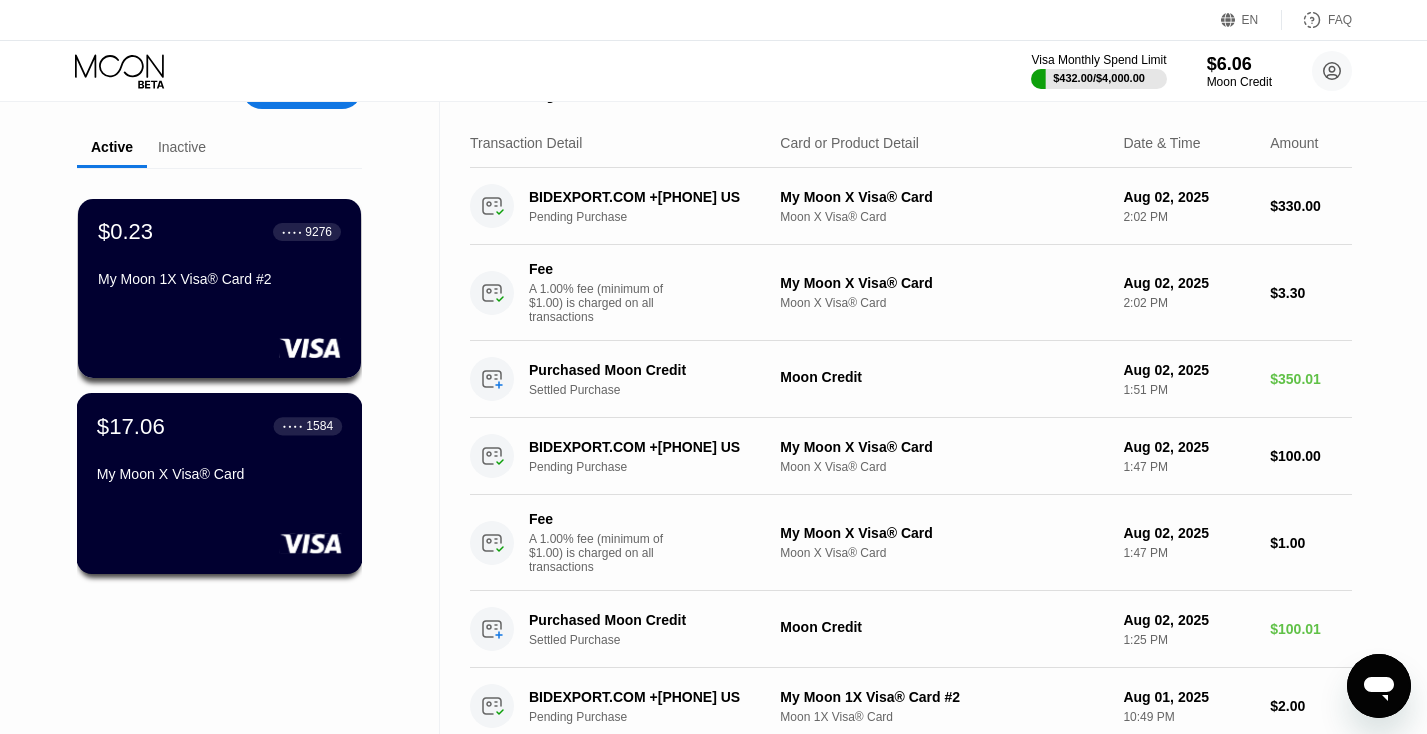 click on "$17.06 ● ● ● ● 1584 My Moon X Visa® Card" at bounding box center [219, 451] 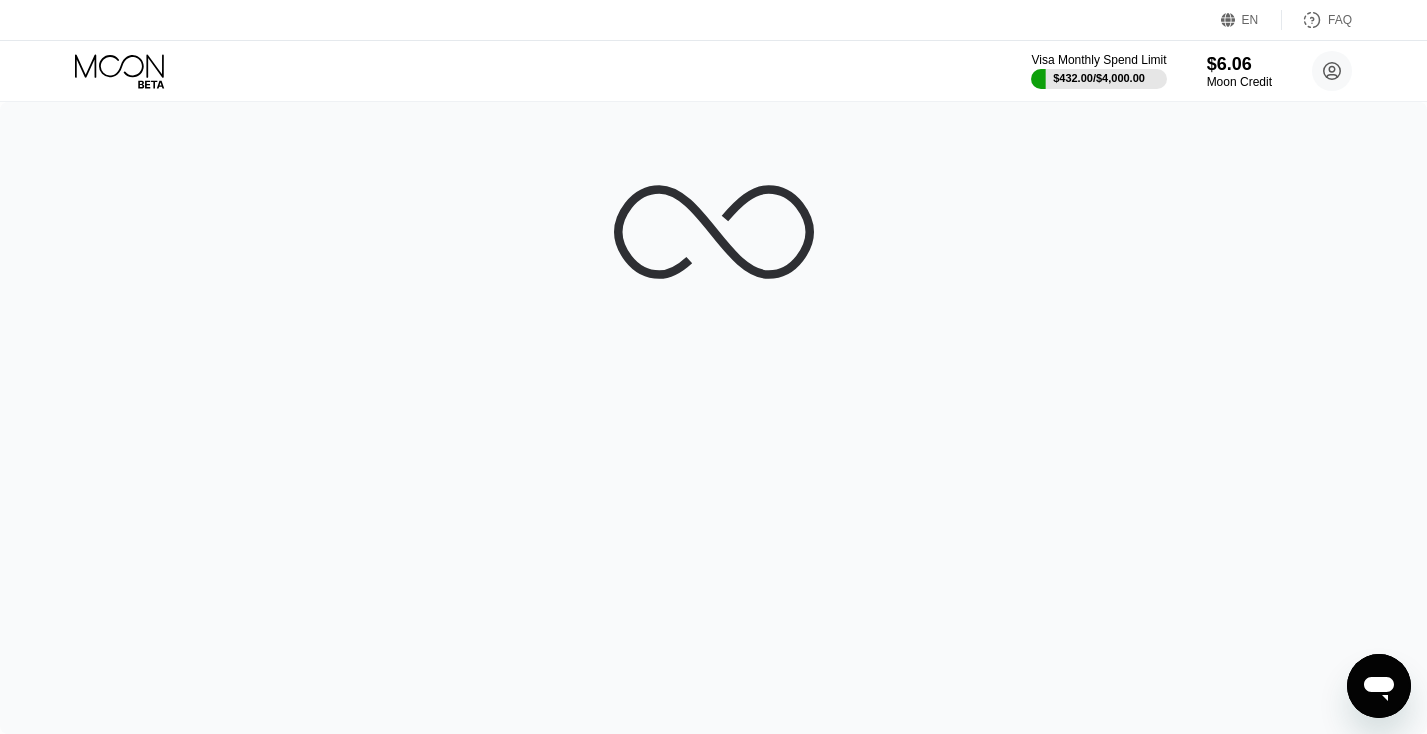 scroll, scrollTop: 0, scrollLeft: 0, axis: both 